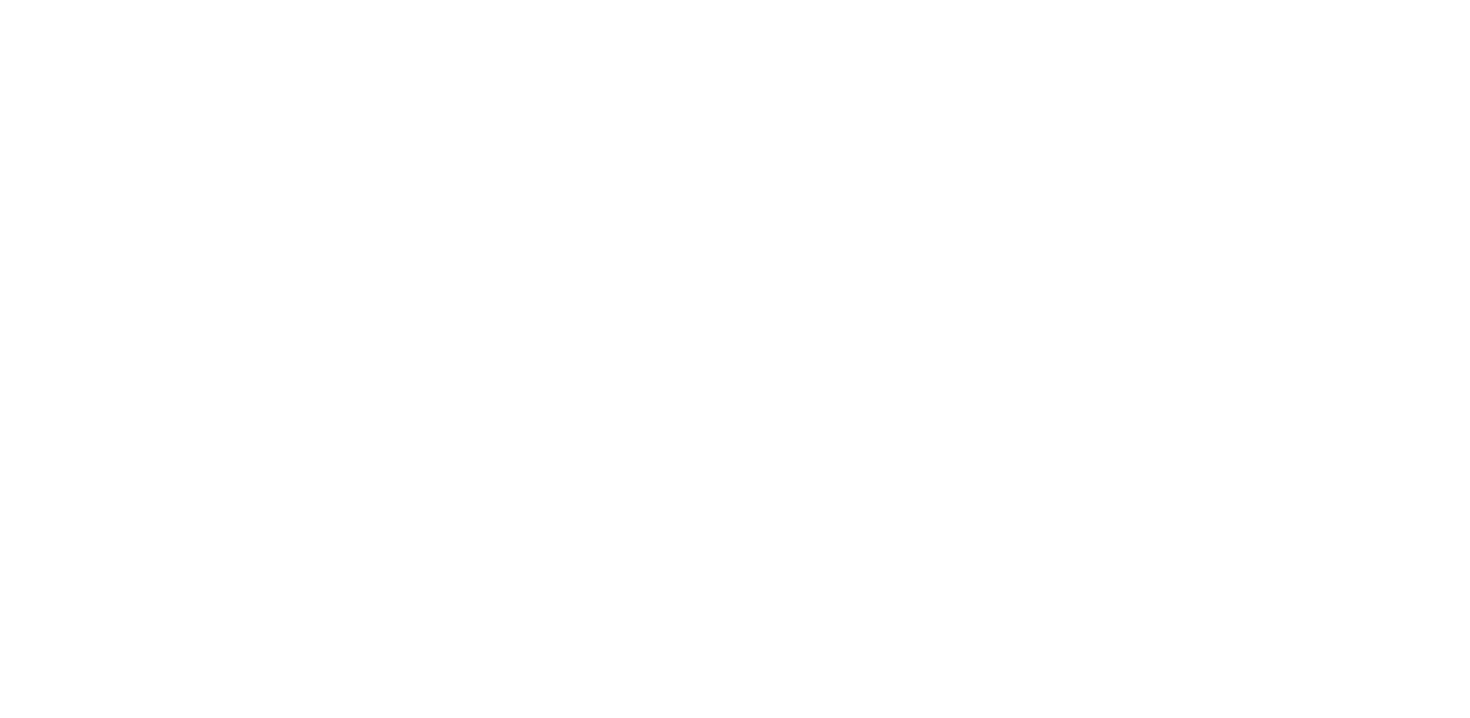 scroll, scrollTop: 0, scrollLeft: 0, axis: both 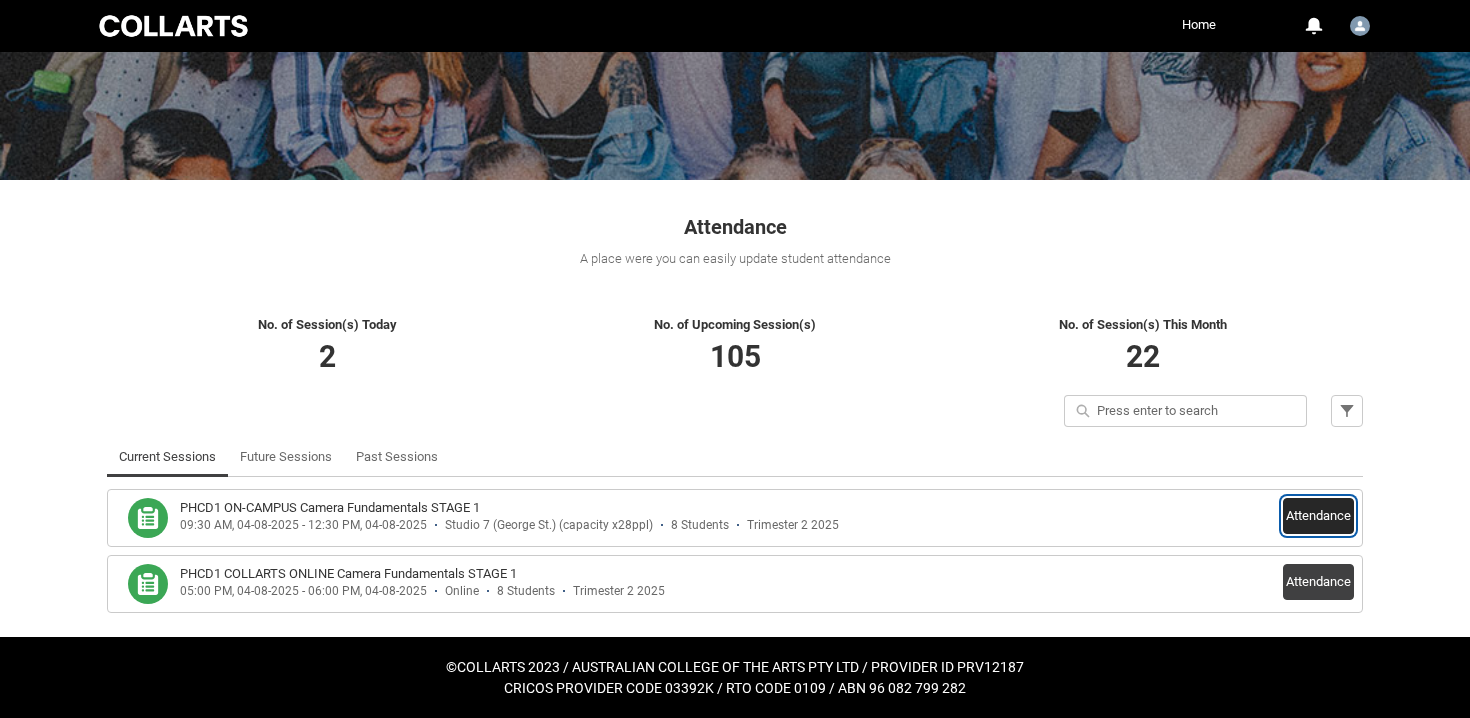 click on "Attendance" at bounding box center [1318, 516] 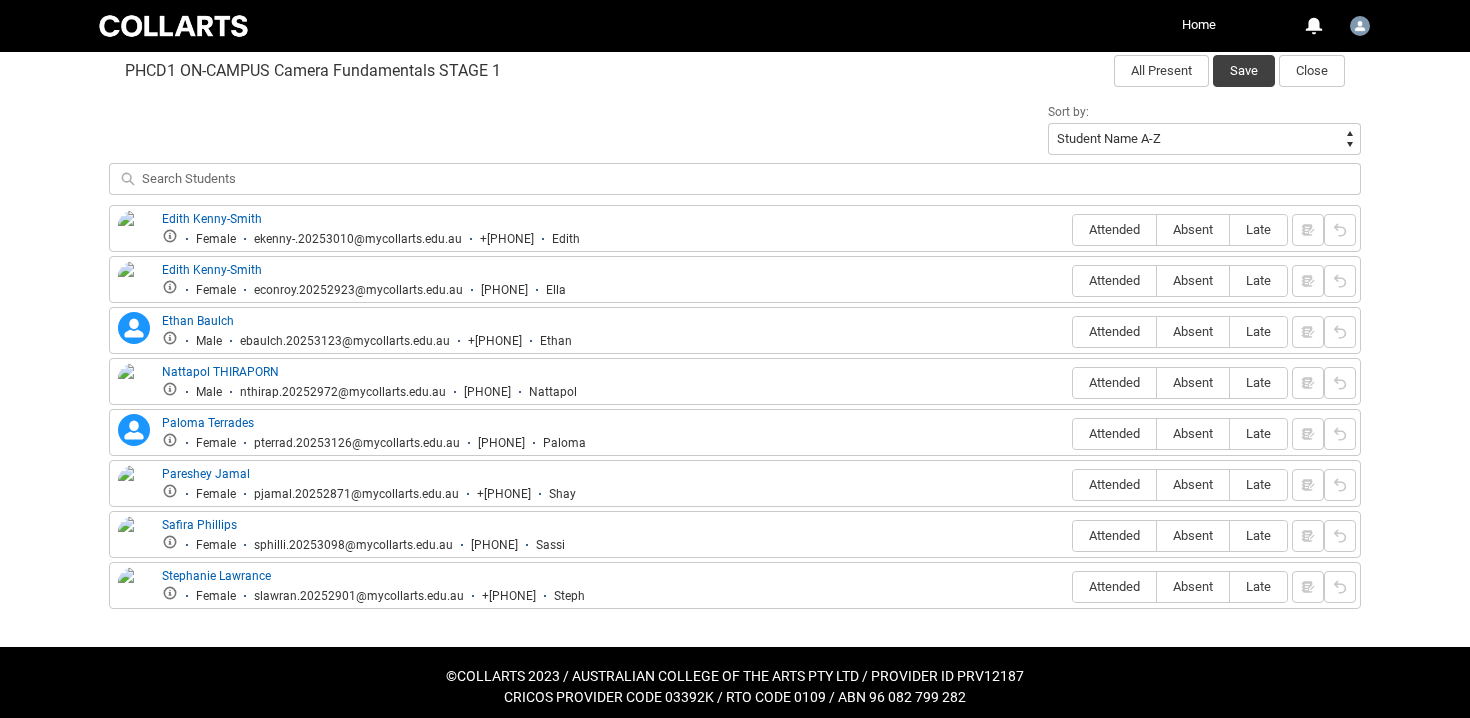 scroll, scrollTop: 667, scrollLeft: 0, axis: vertical 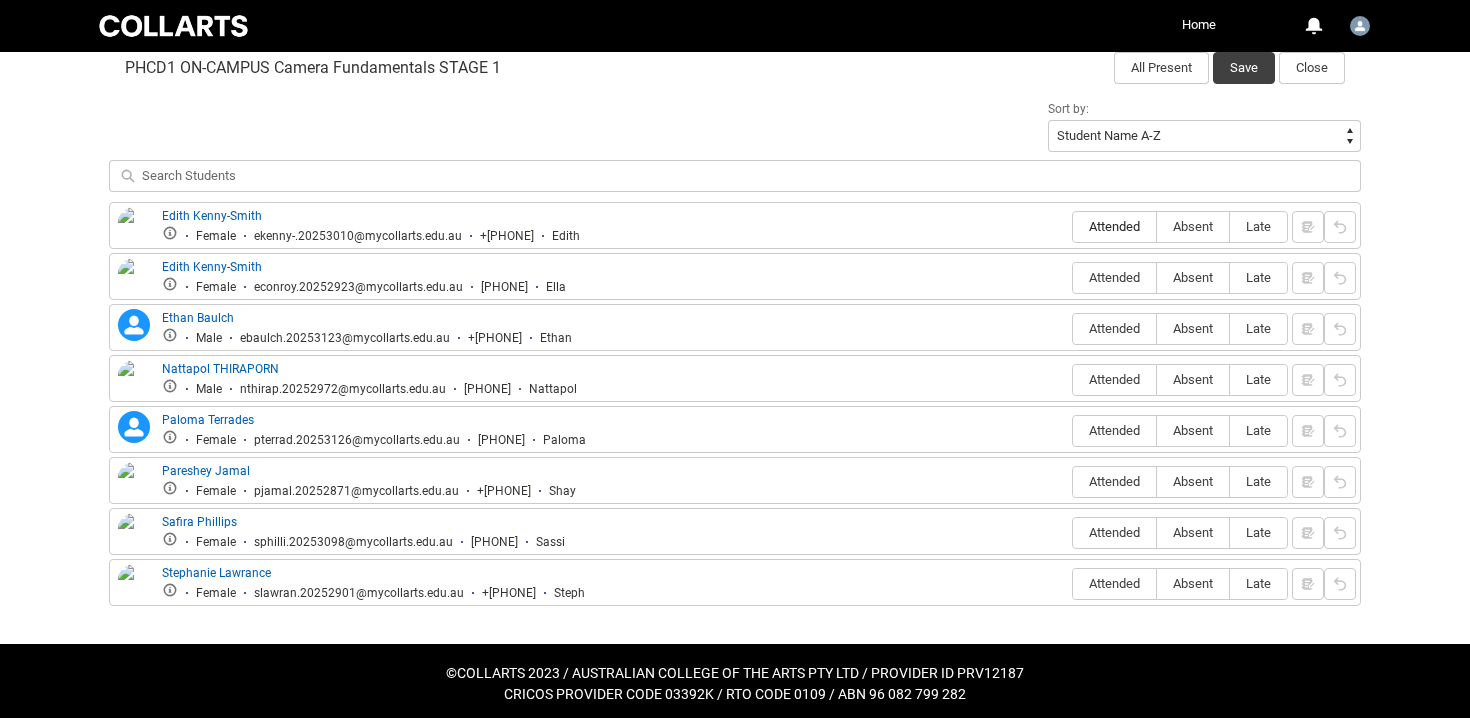 click on "Attended" at bounding box center (1114, 226) 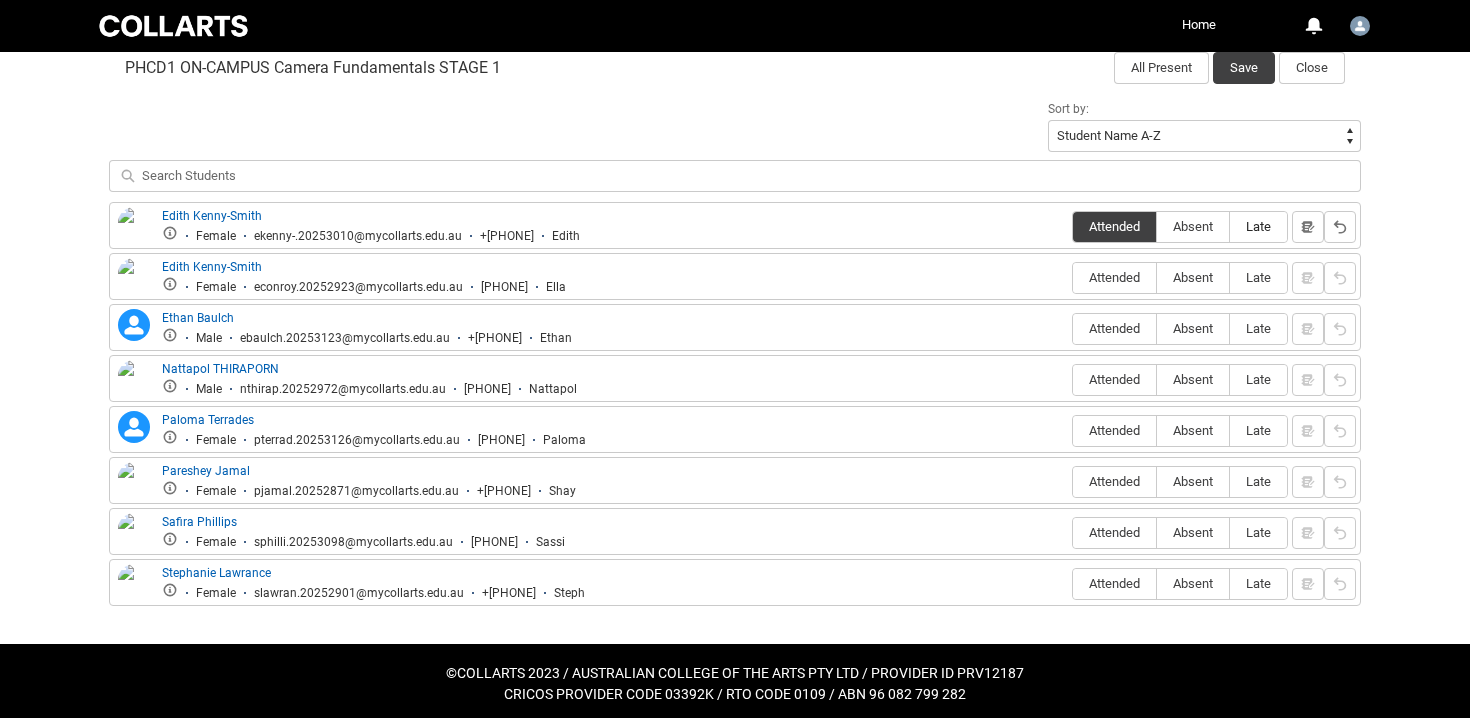 click on "Late" at bounding box center [1258, 226] 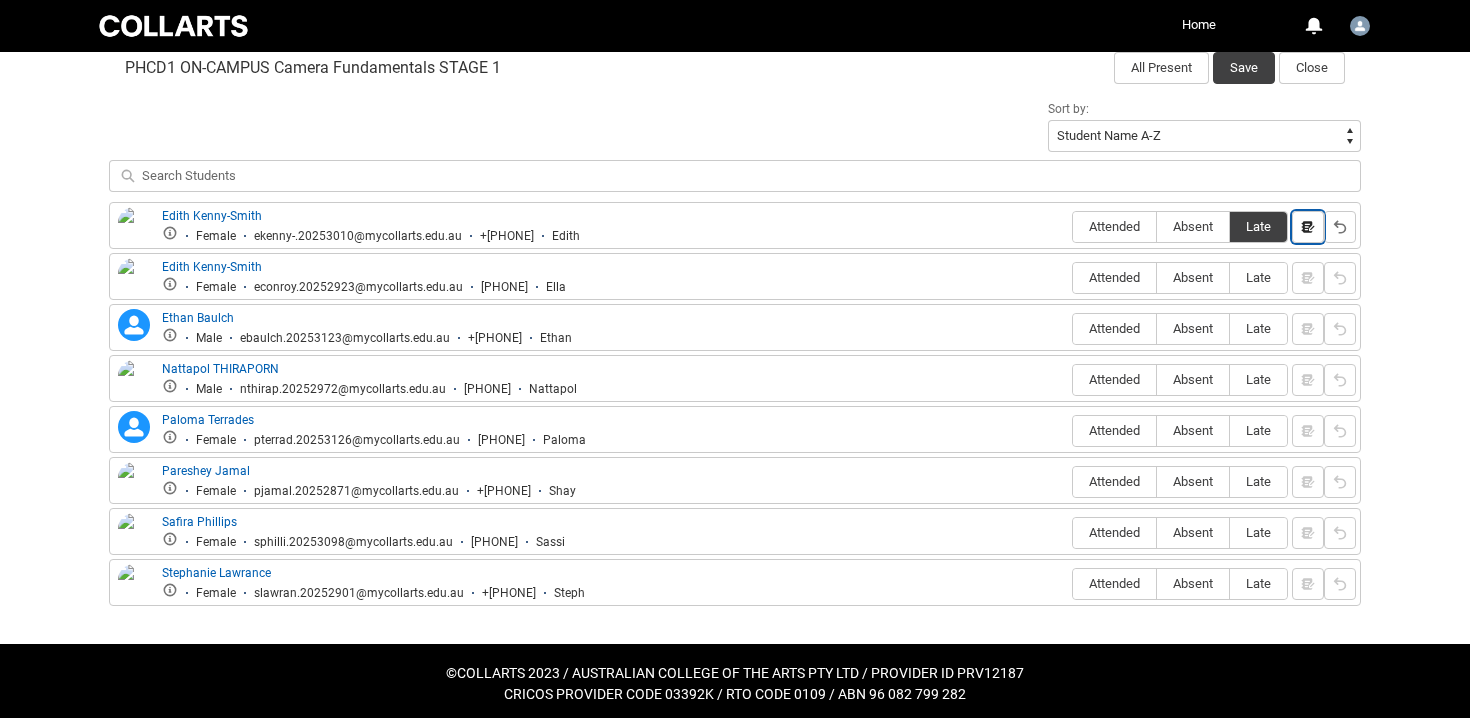 click 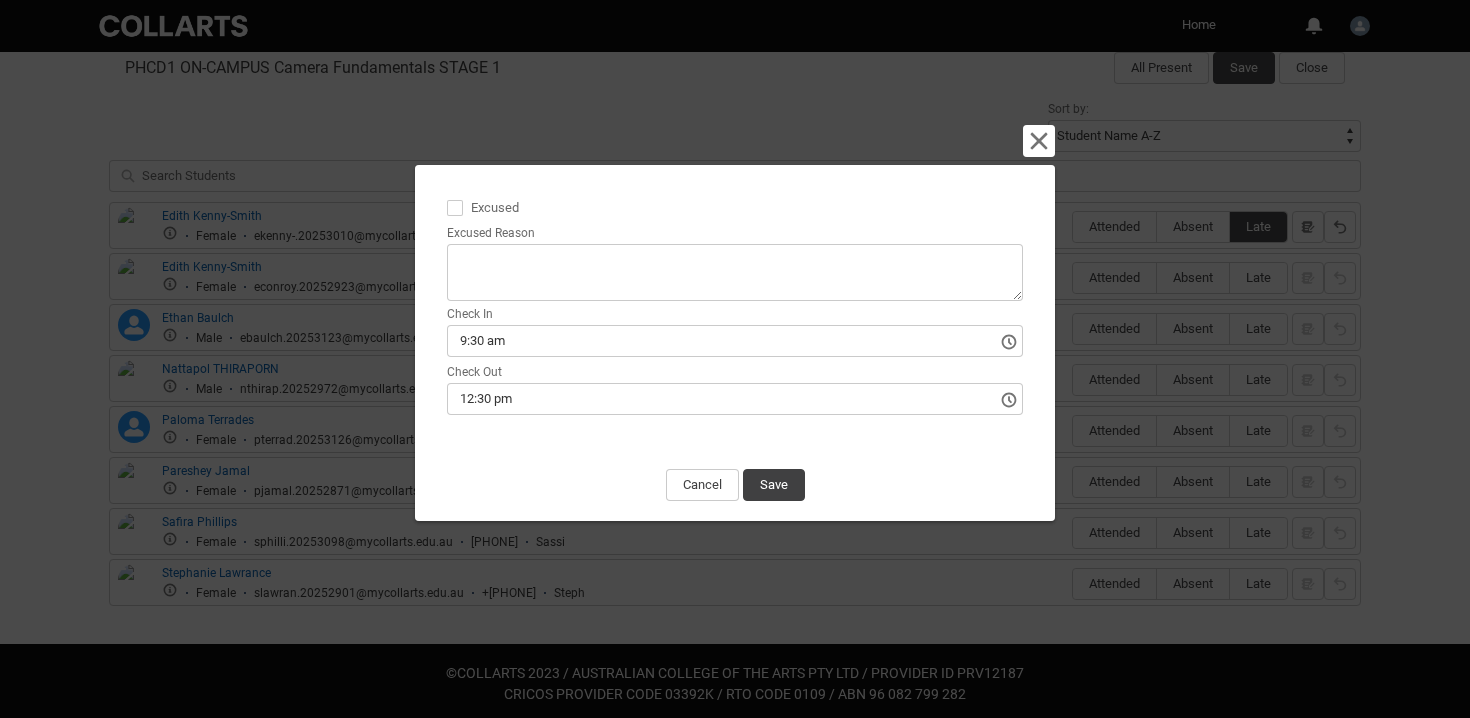 click on "Excused Reason" at bounding box center (735, 272) 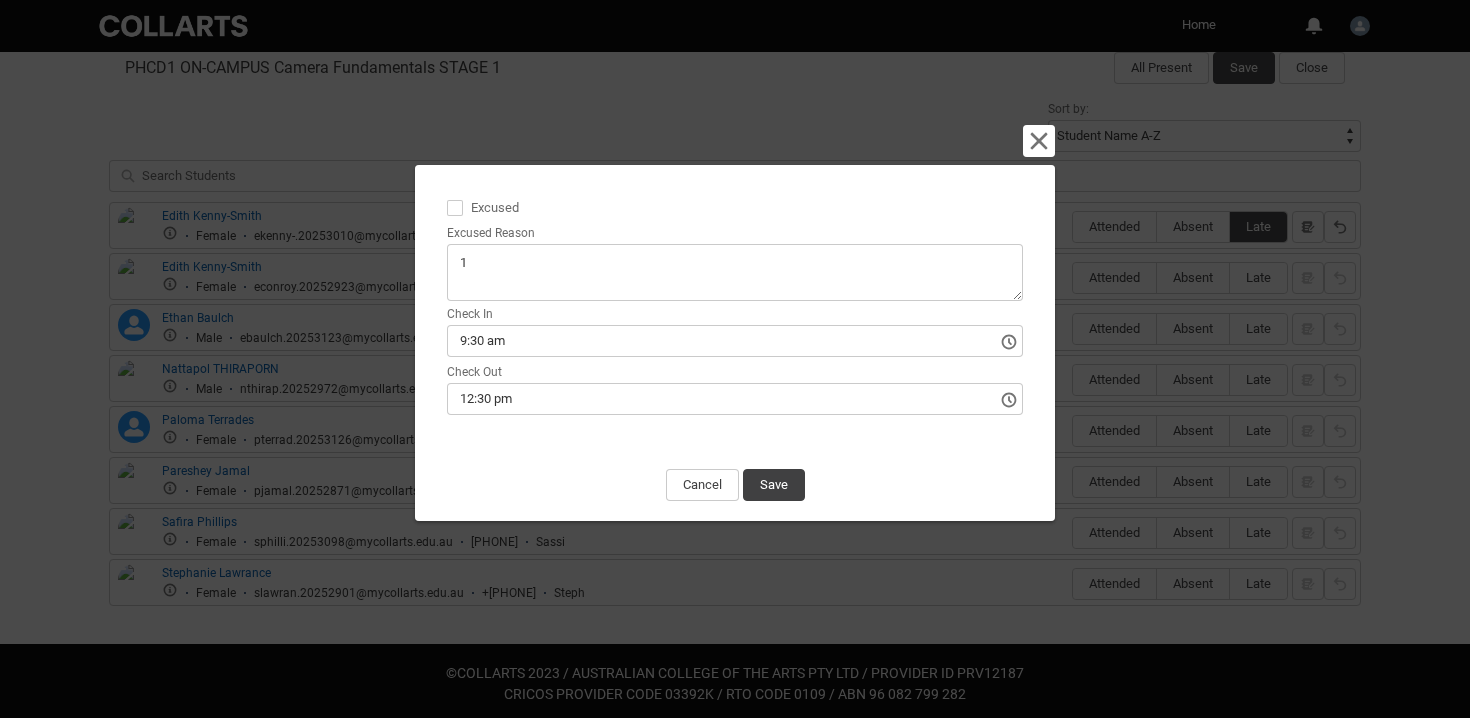 type on "1" 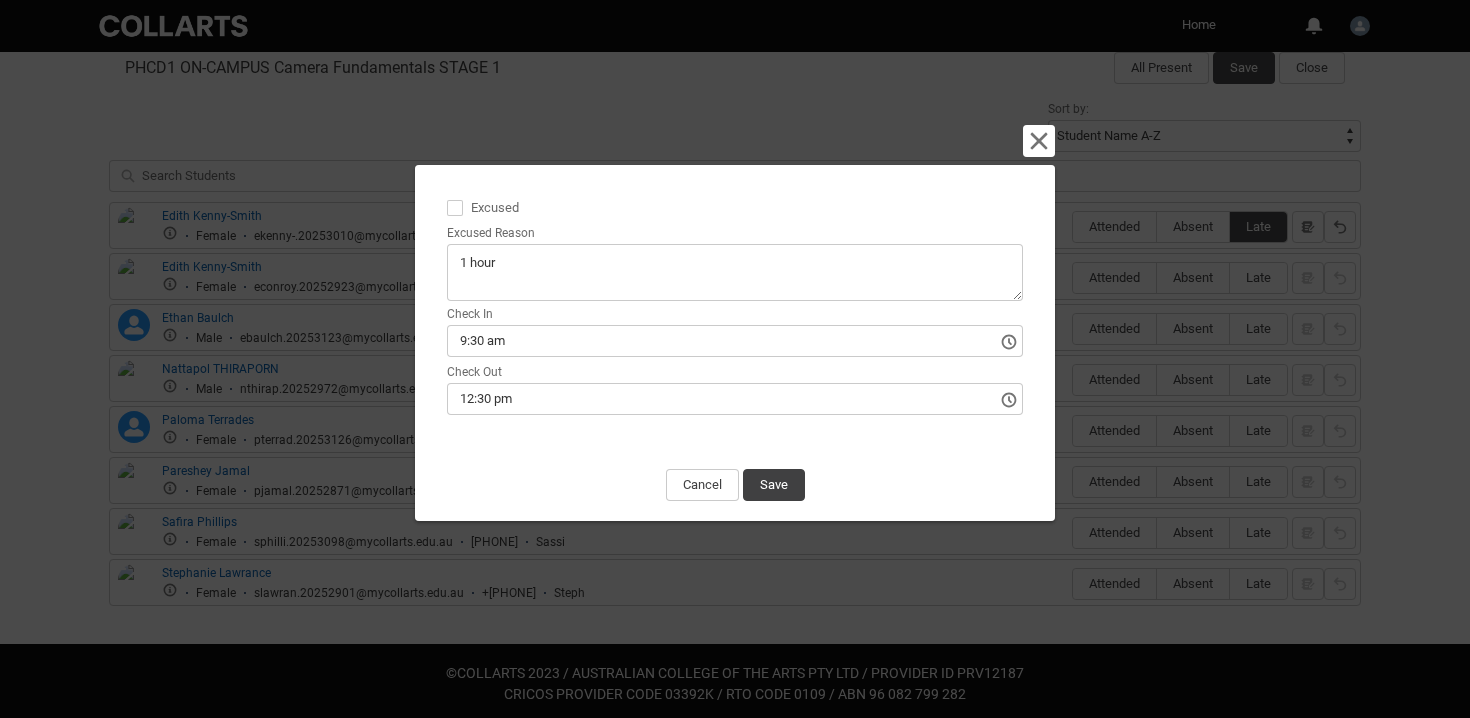 type on "1 ho" 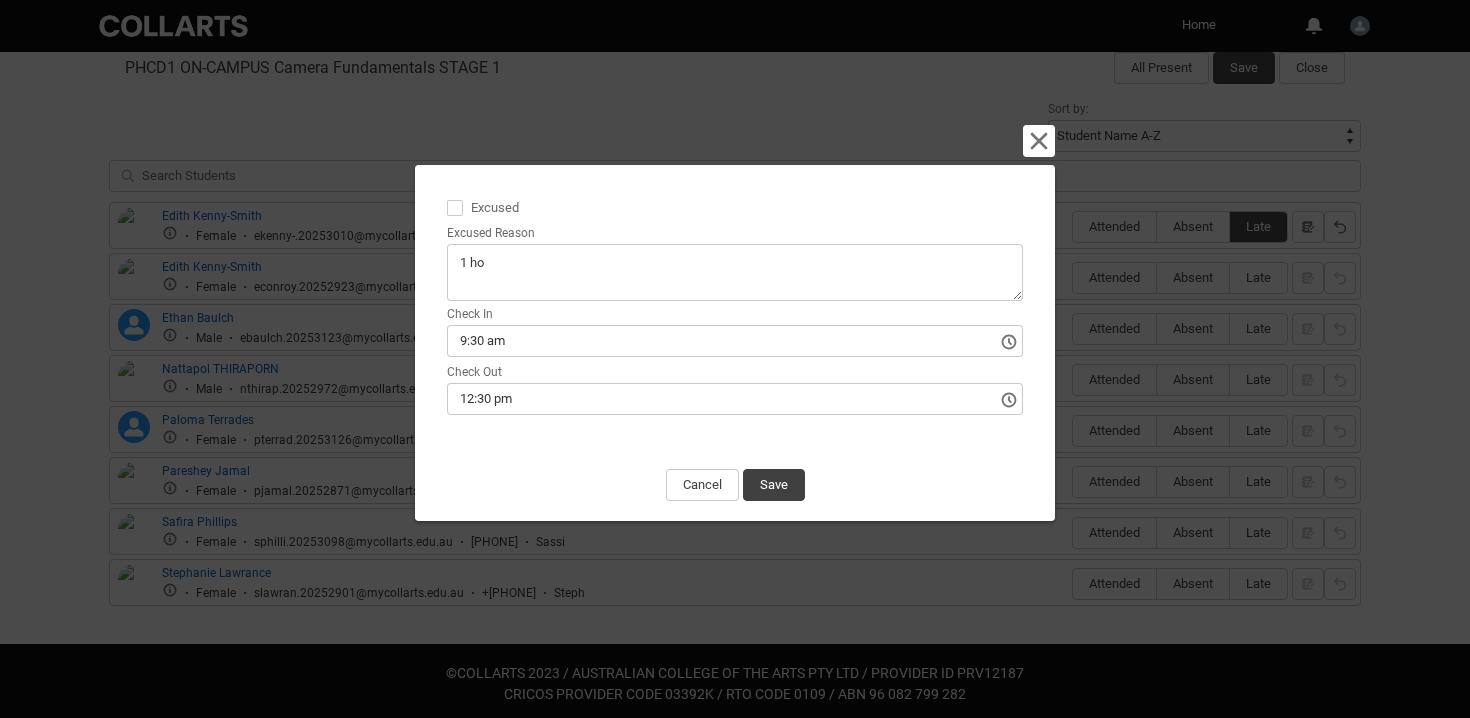 type on "1 hour" 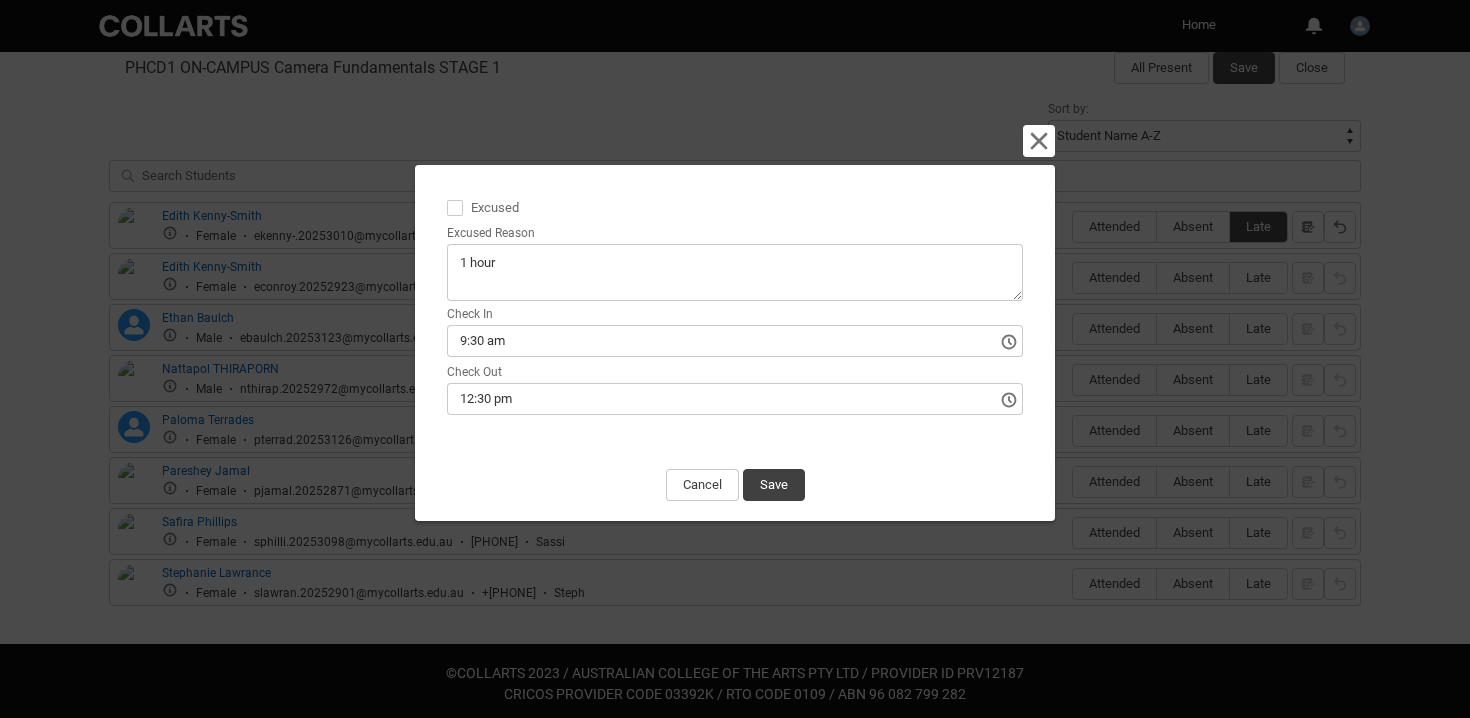 type on "1 hour" 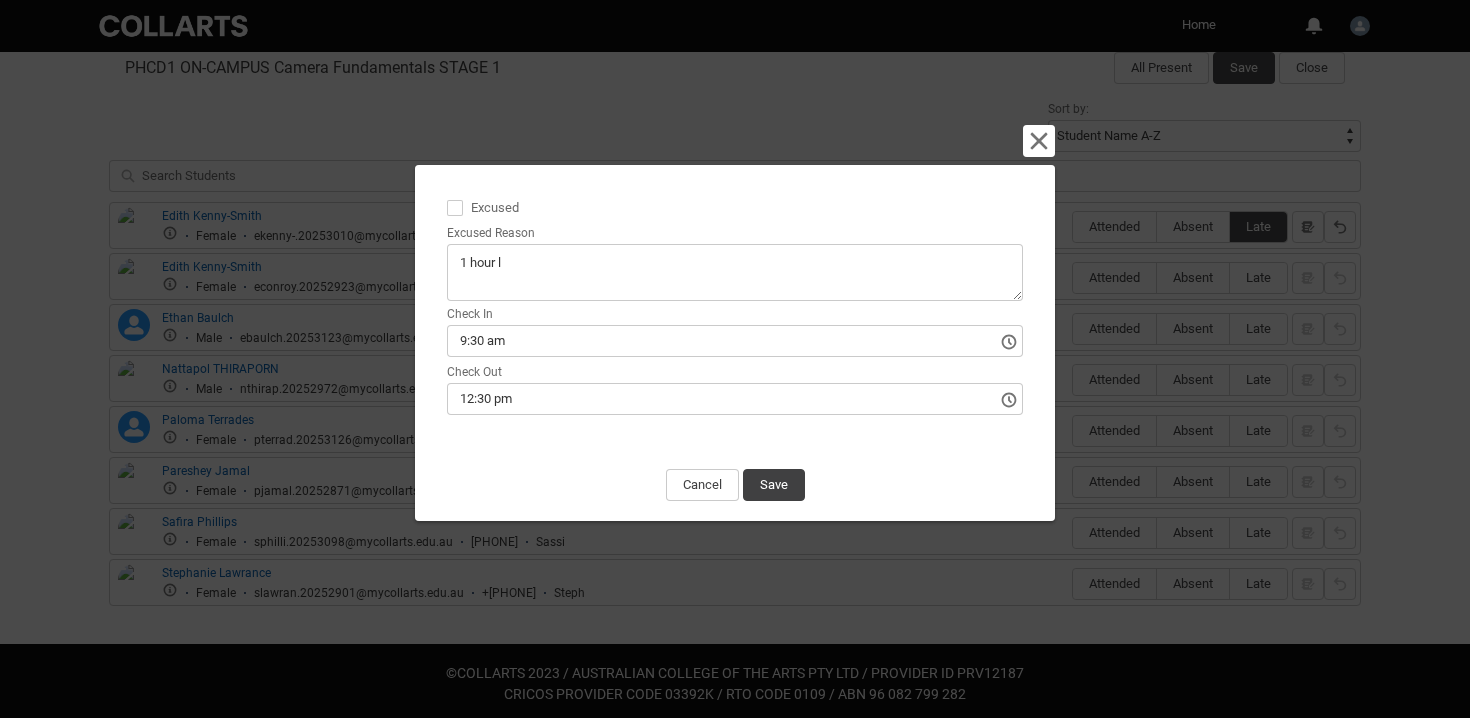type on "1 hour la" 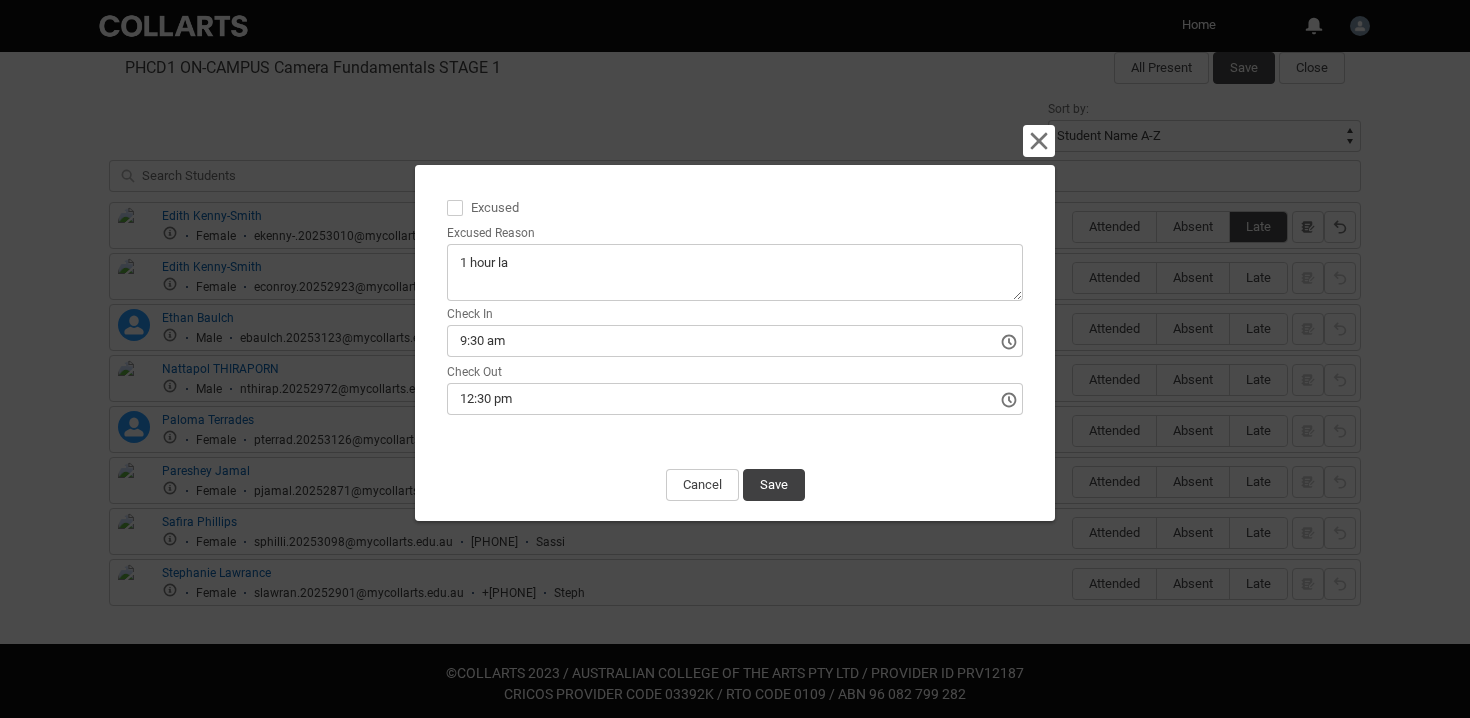 type on "1 hour lat" 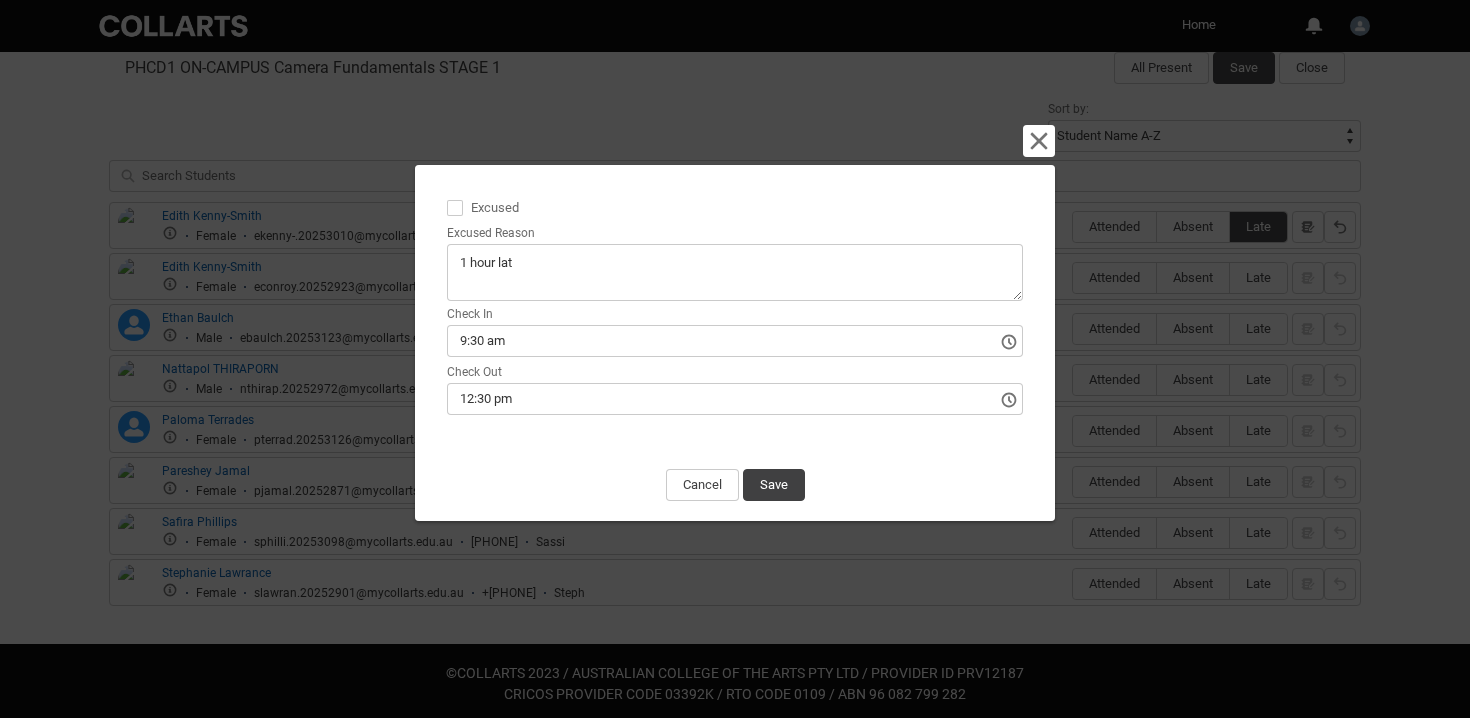 type on "1 hour late" 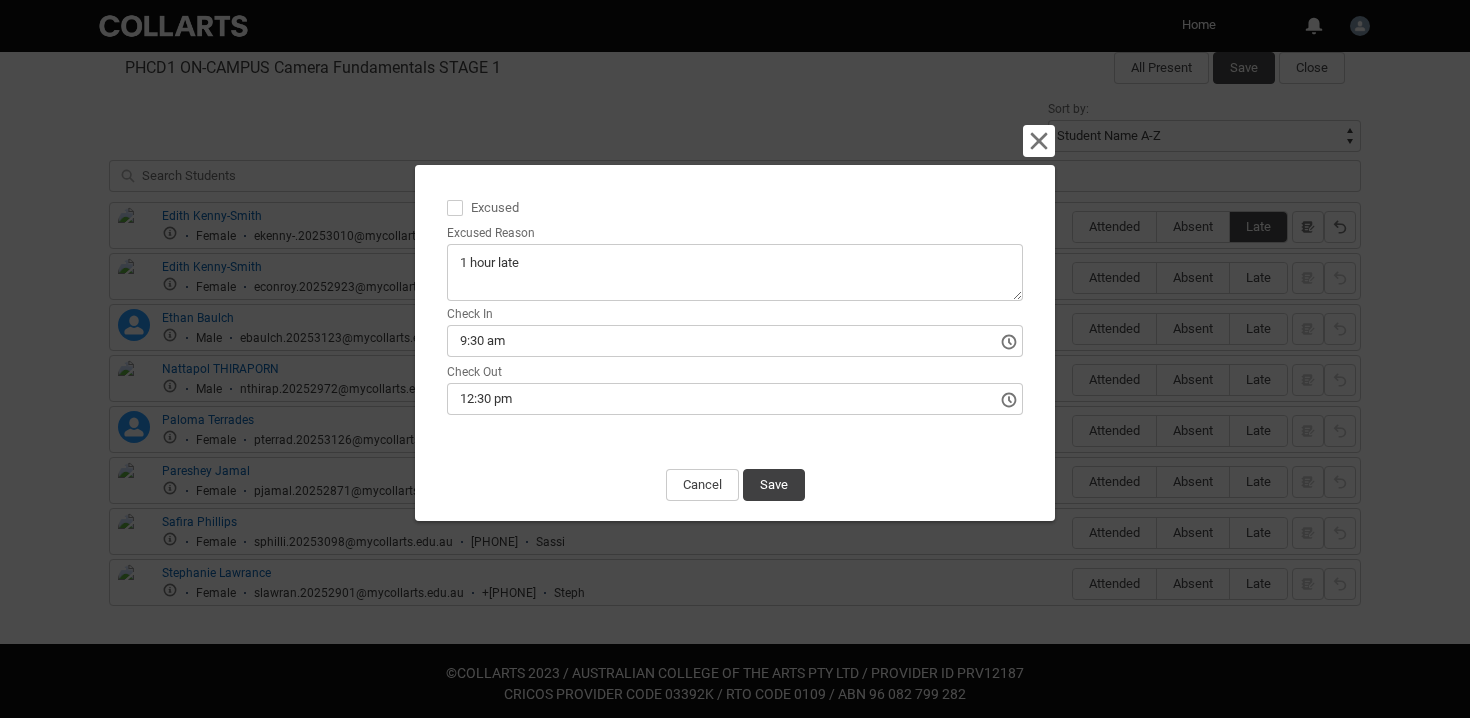 type on "1 hour late" 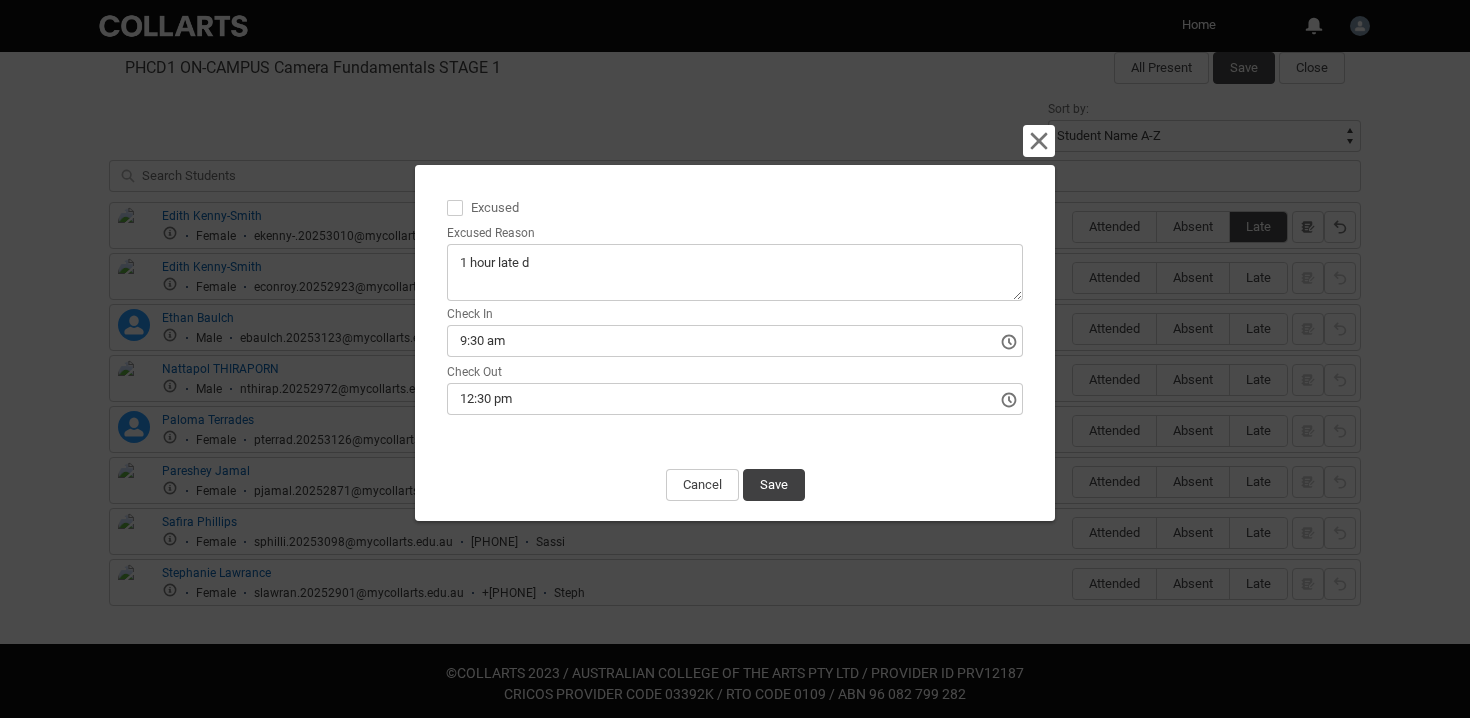 type on "1 hour late dr" 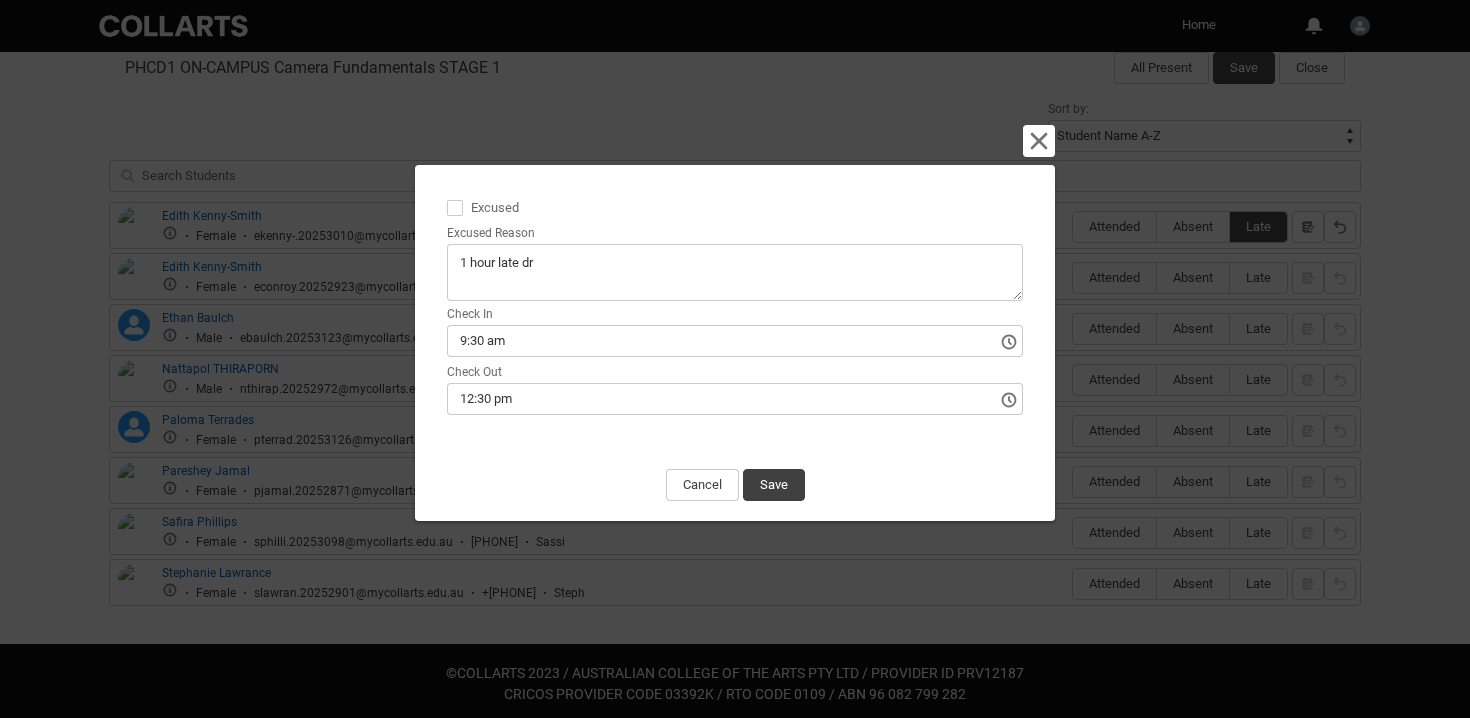 type on "1 hour late dr" 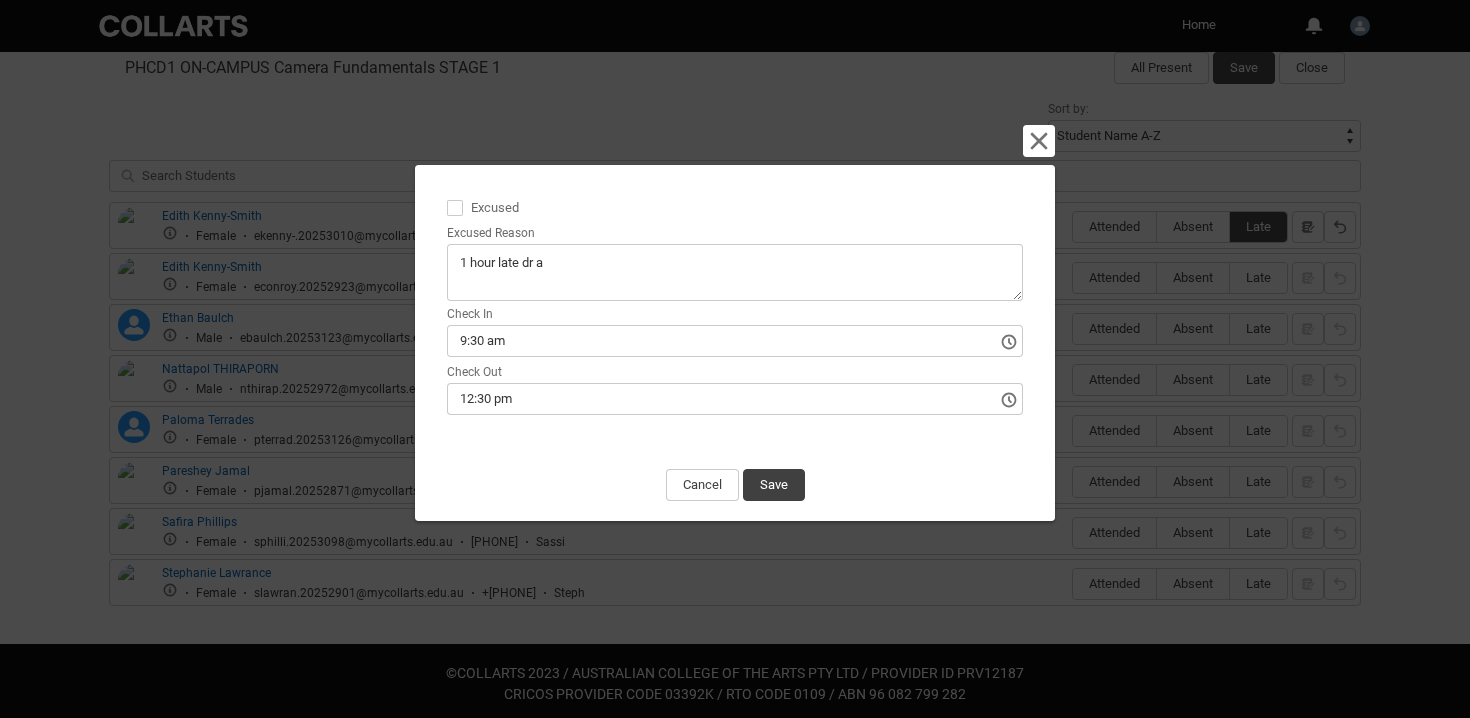 type on "1 hour late dr ap" 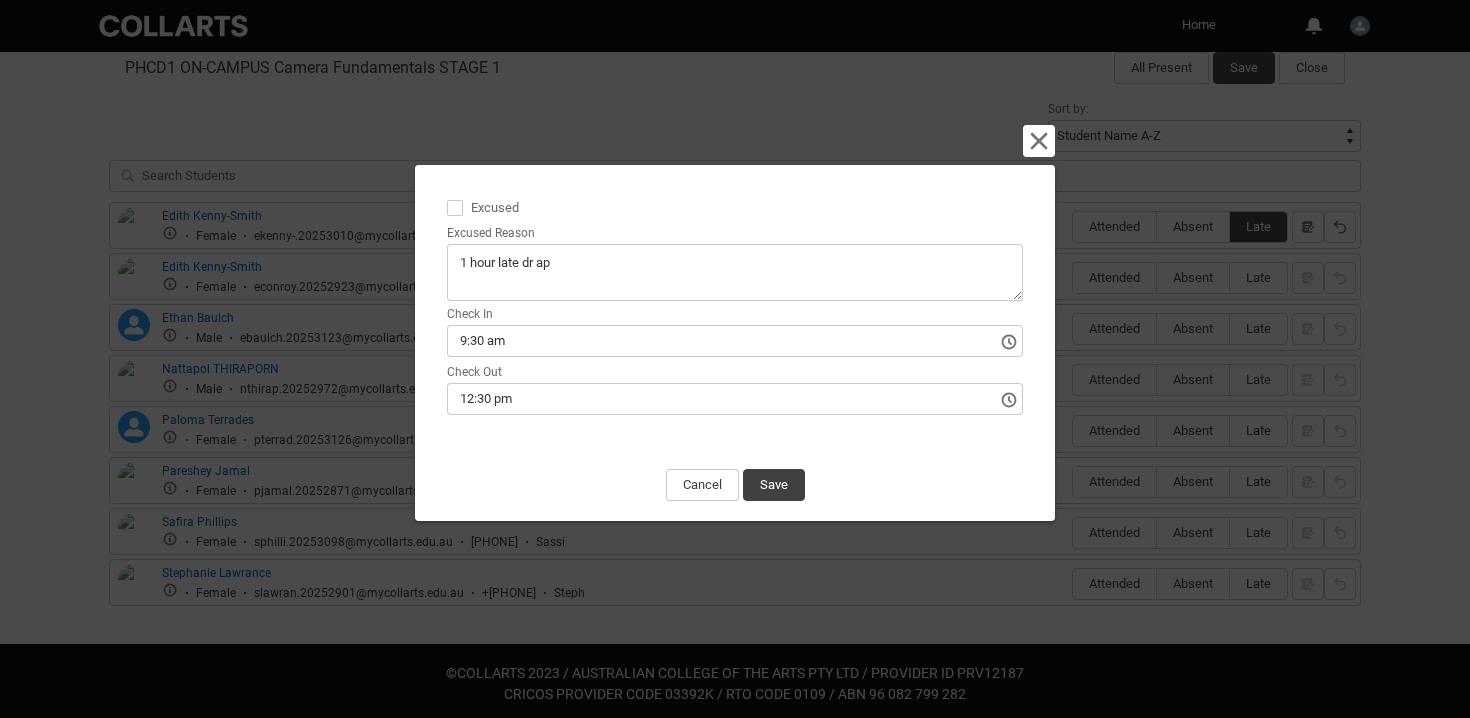 type on "1 hour late dr app" 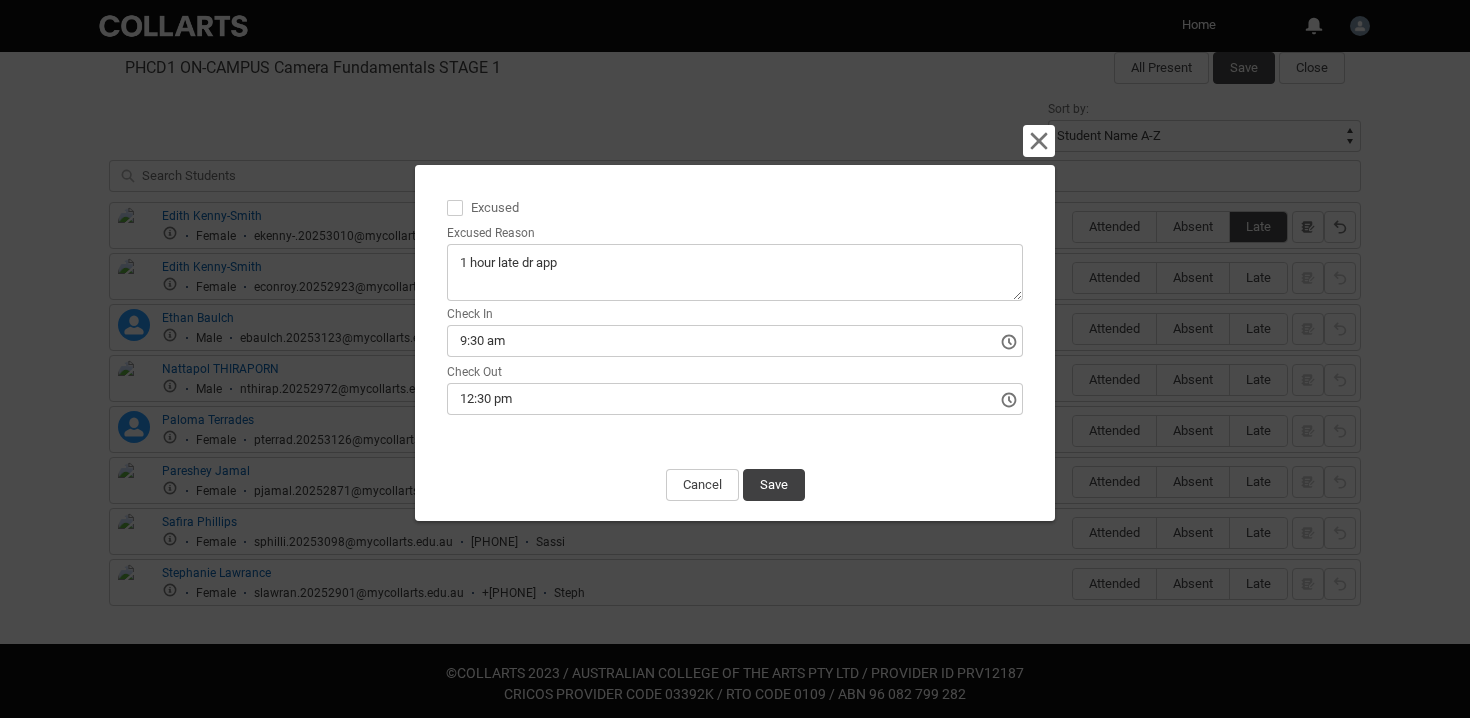 type on "1 hour late dr appt" 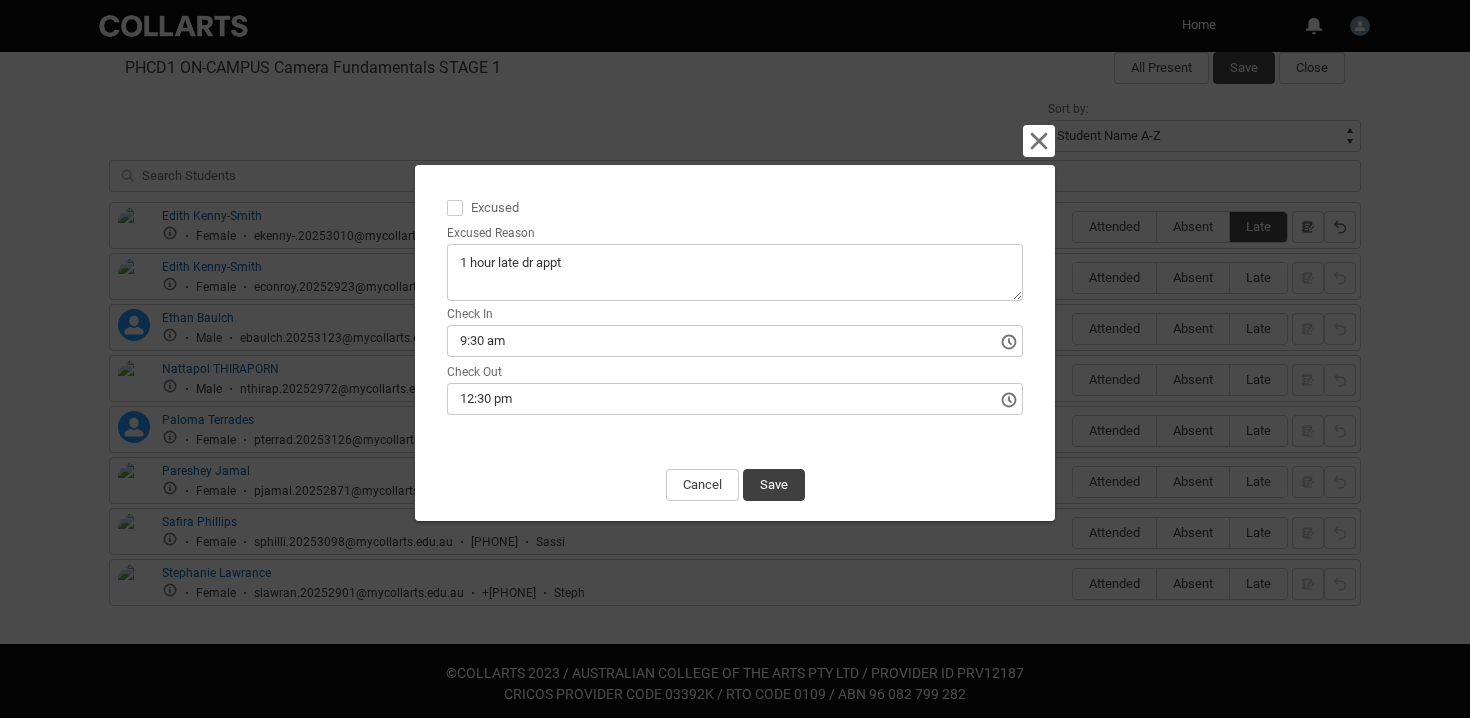 type on "1 hour late dr app" 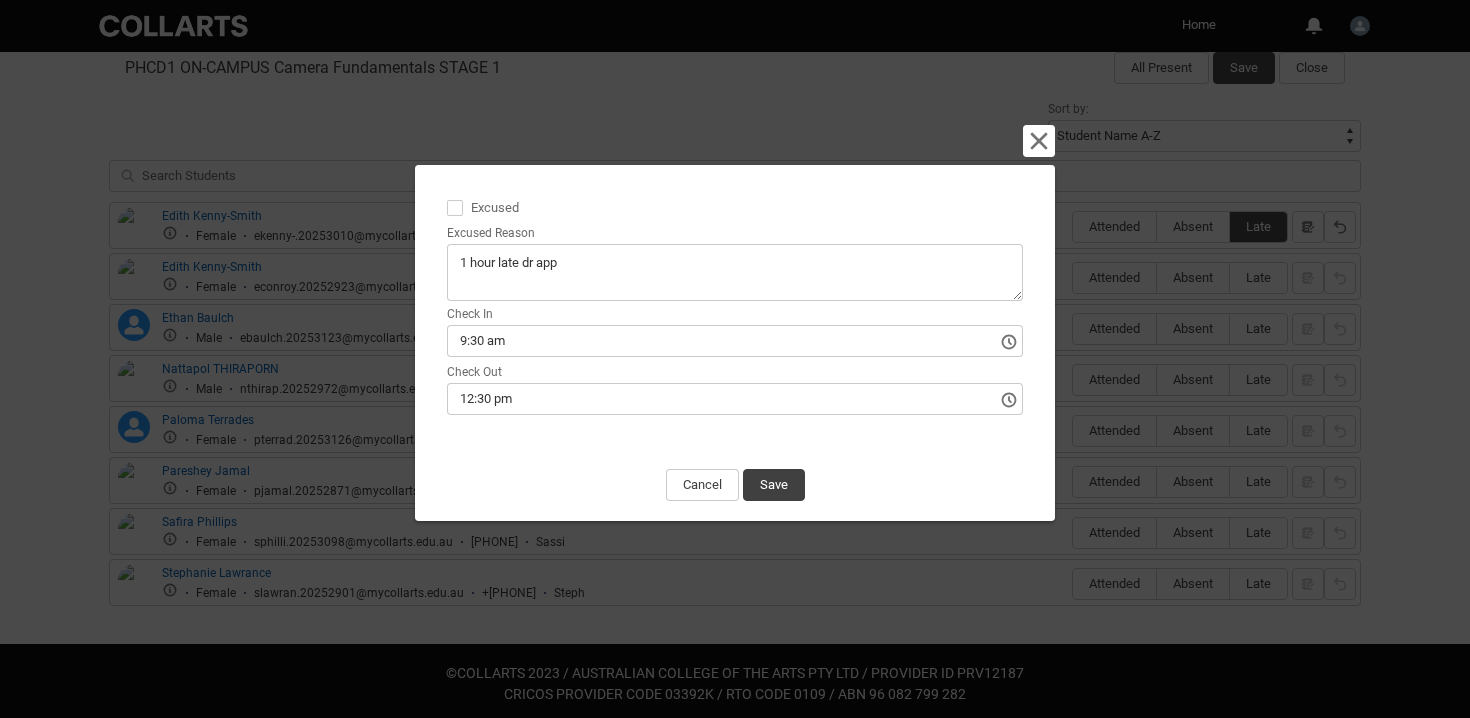 type on "1 hour late dr ap" 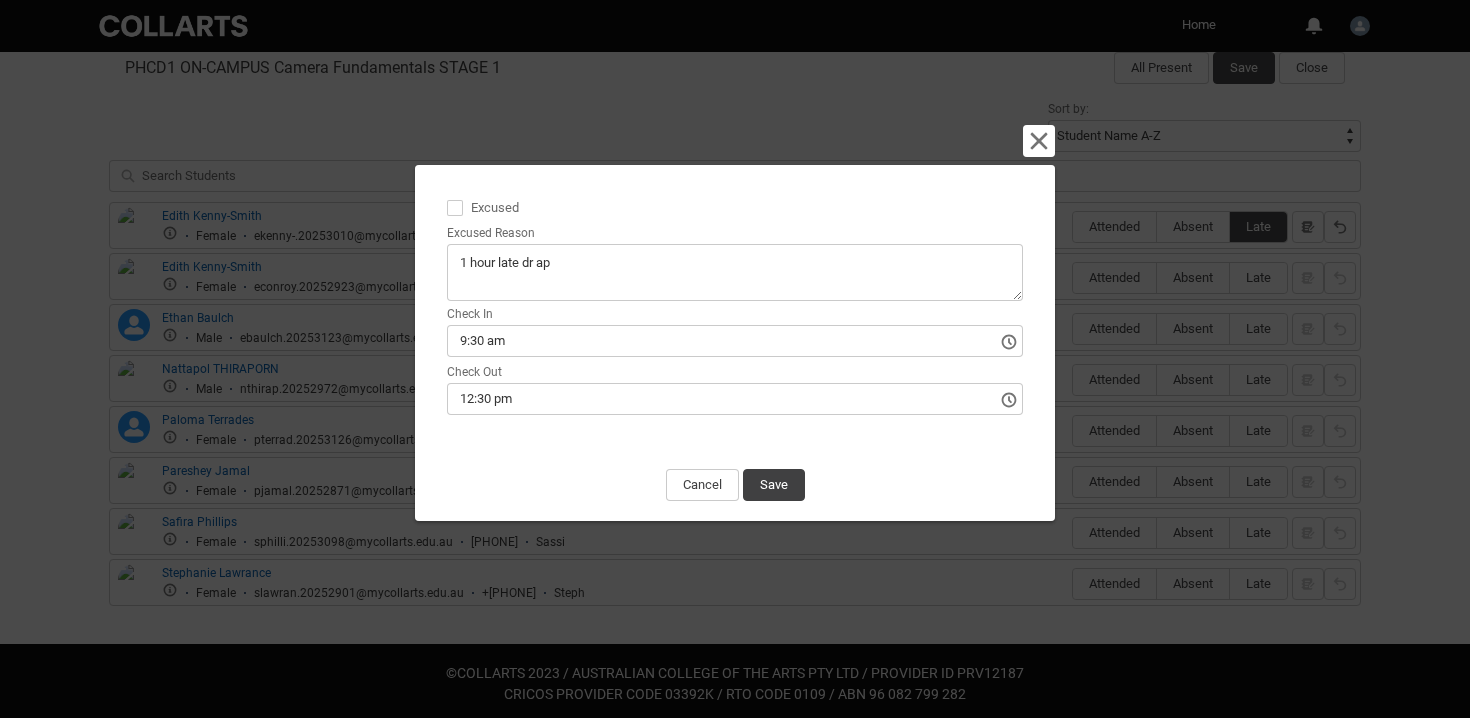 type on "1 hour late dr apt" 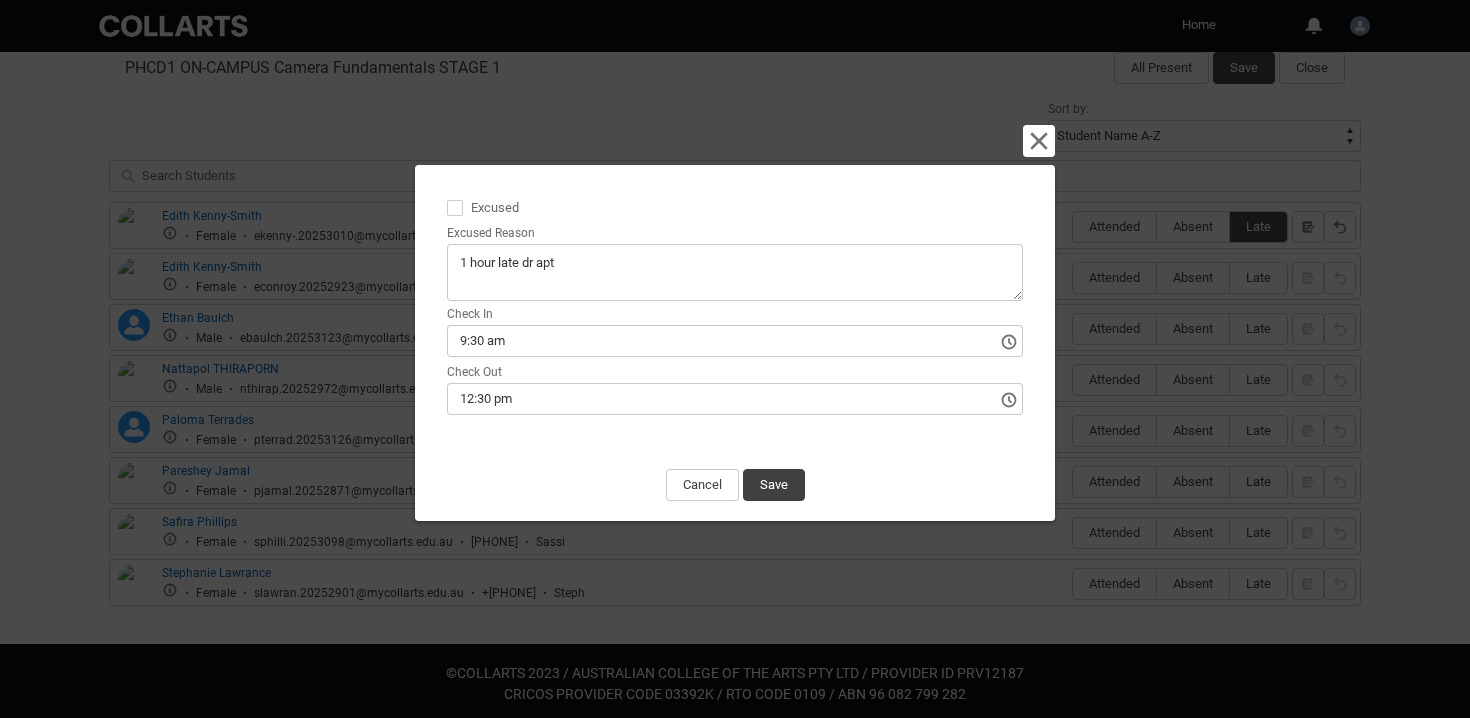 click at bounding box center (455, 208) 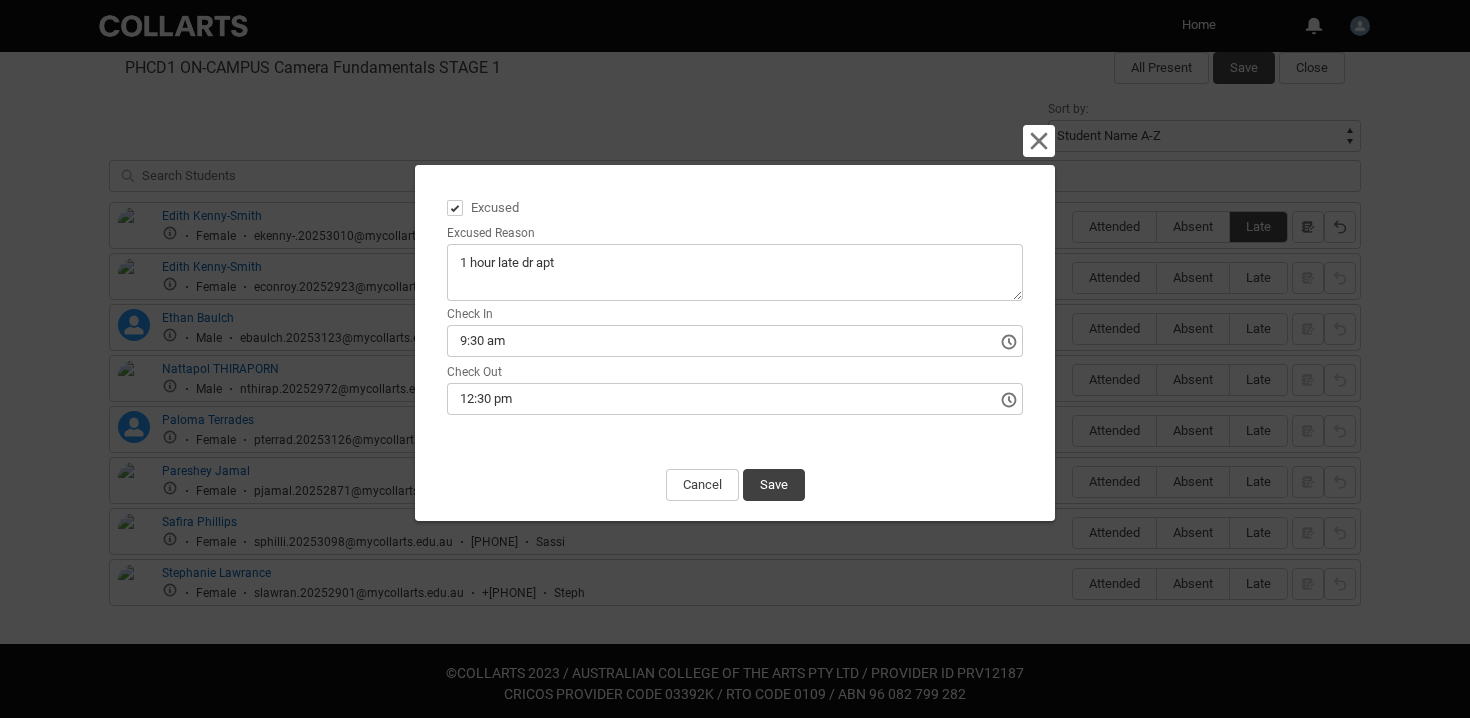 click on "9:30 am" at bounding box center (735, 341) 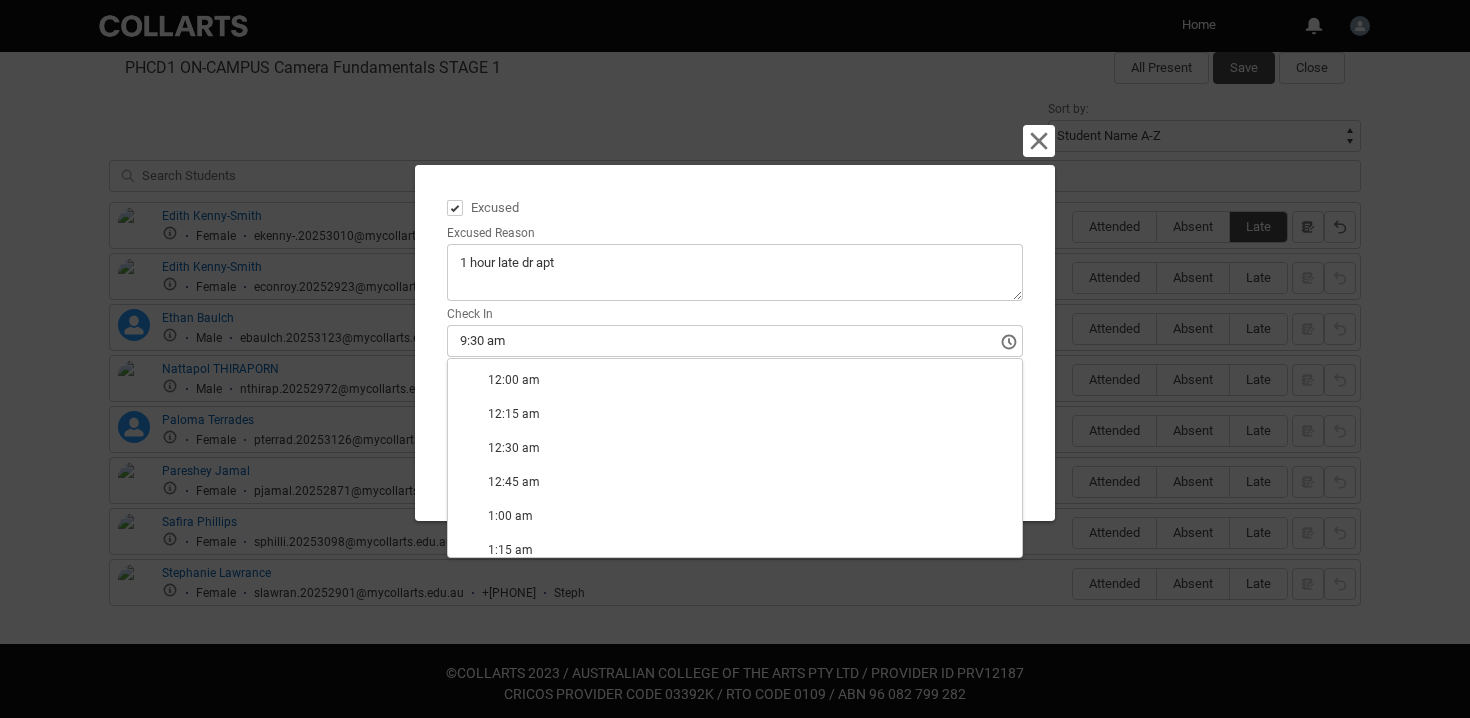 click on "10:30 am" at bounding box center (514, 1808) 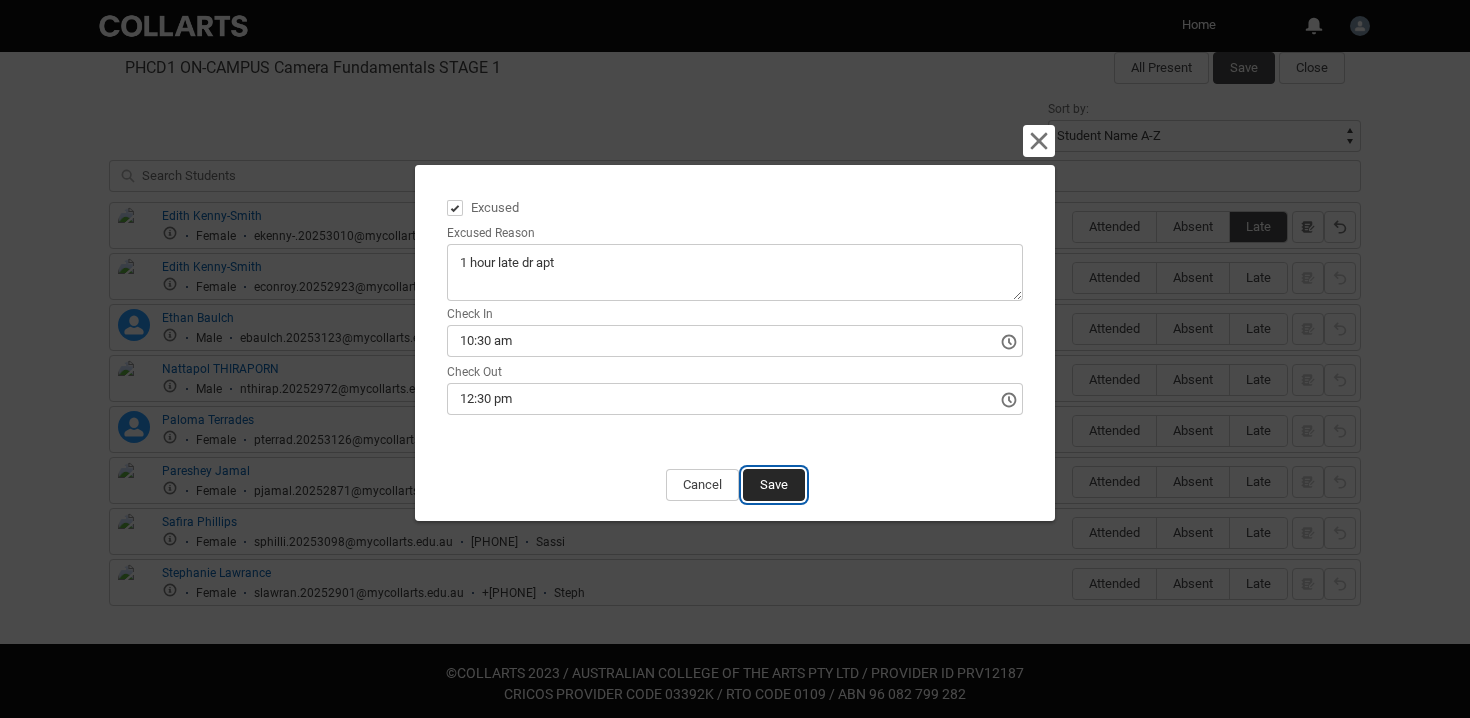 click on "Save" at bounding box center (774, 485) 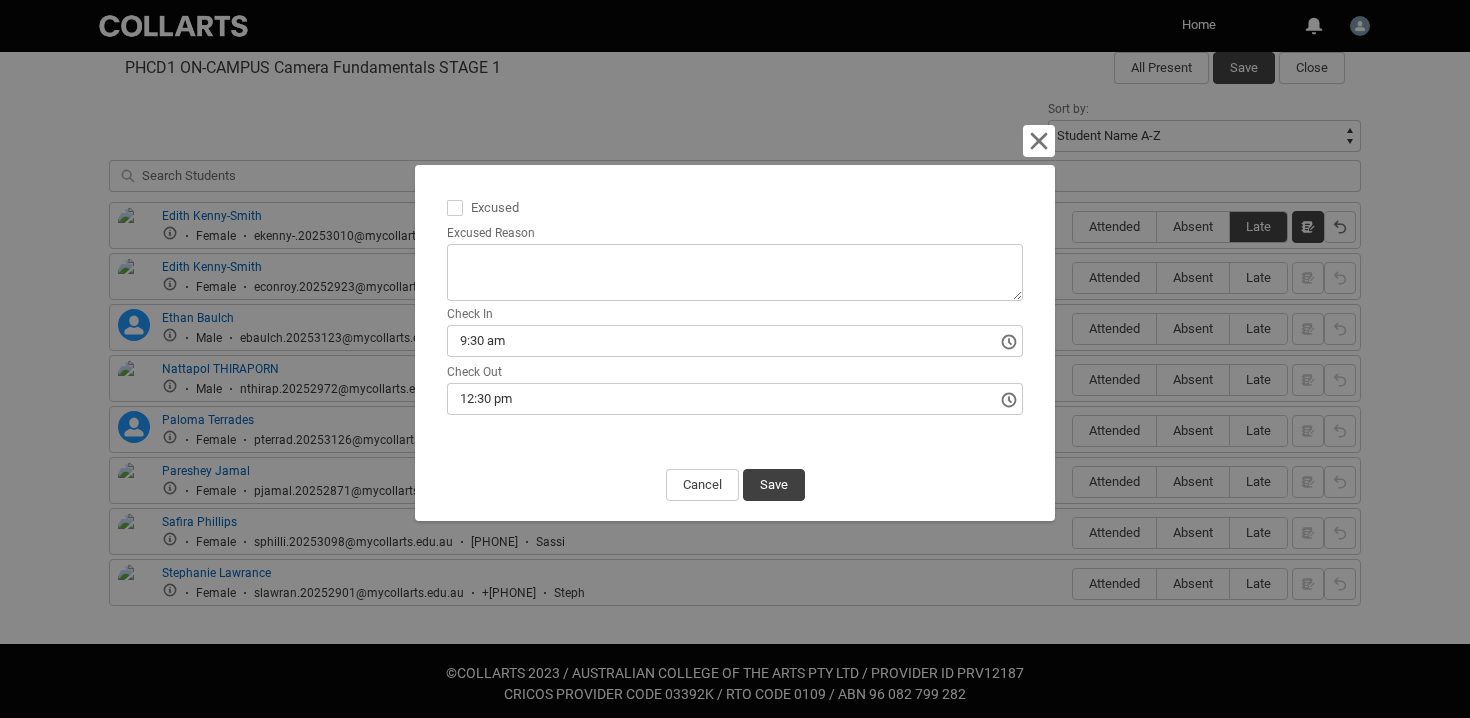 click on "Excused Reason" at bounding box center (735, 272) 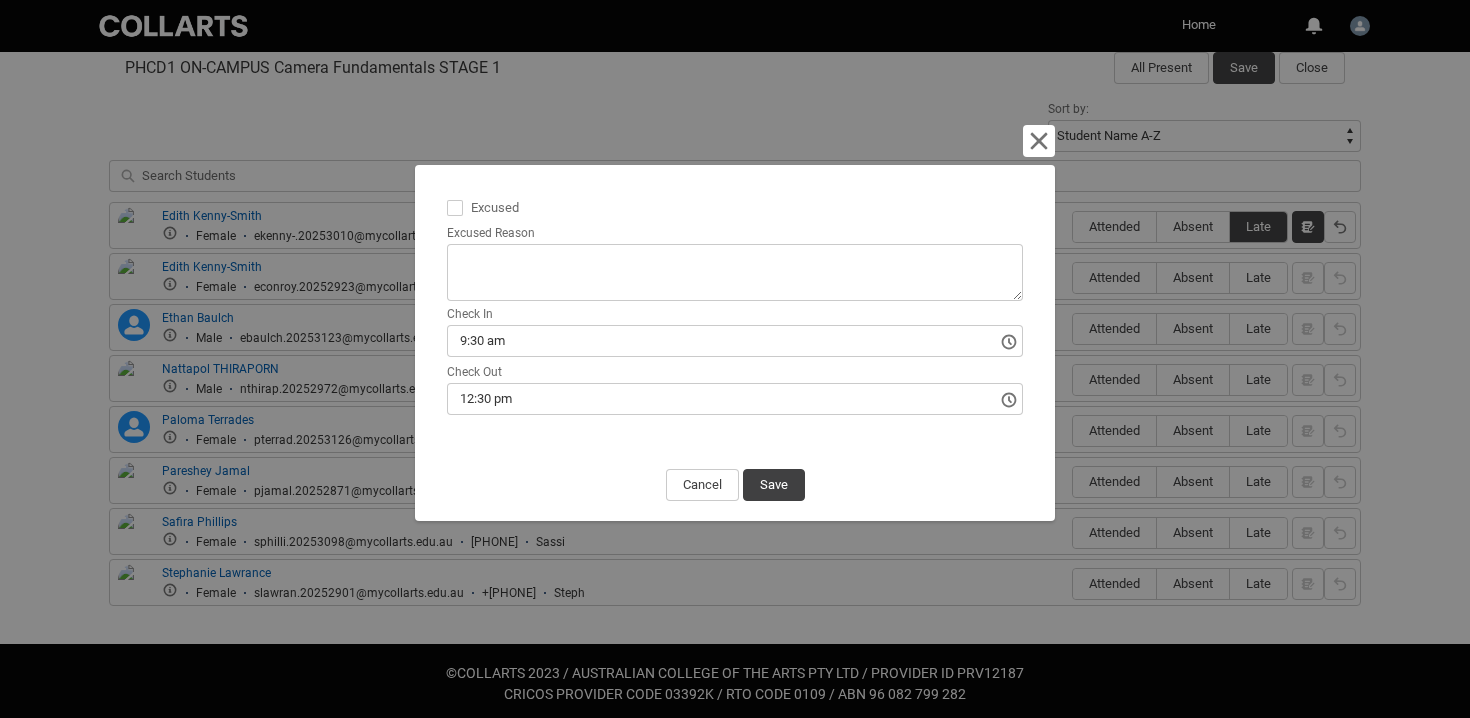 type on "D" 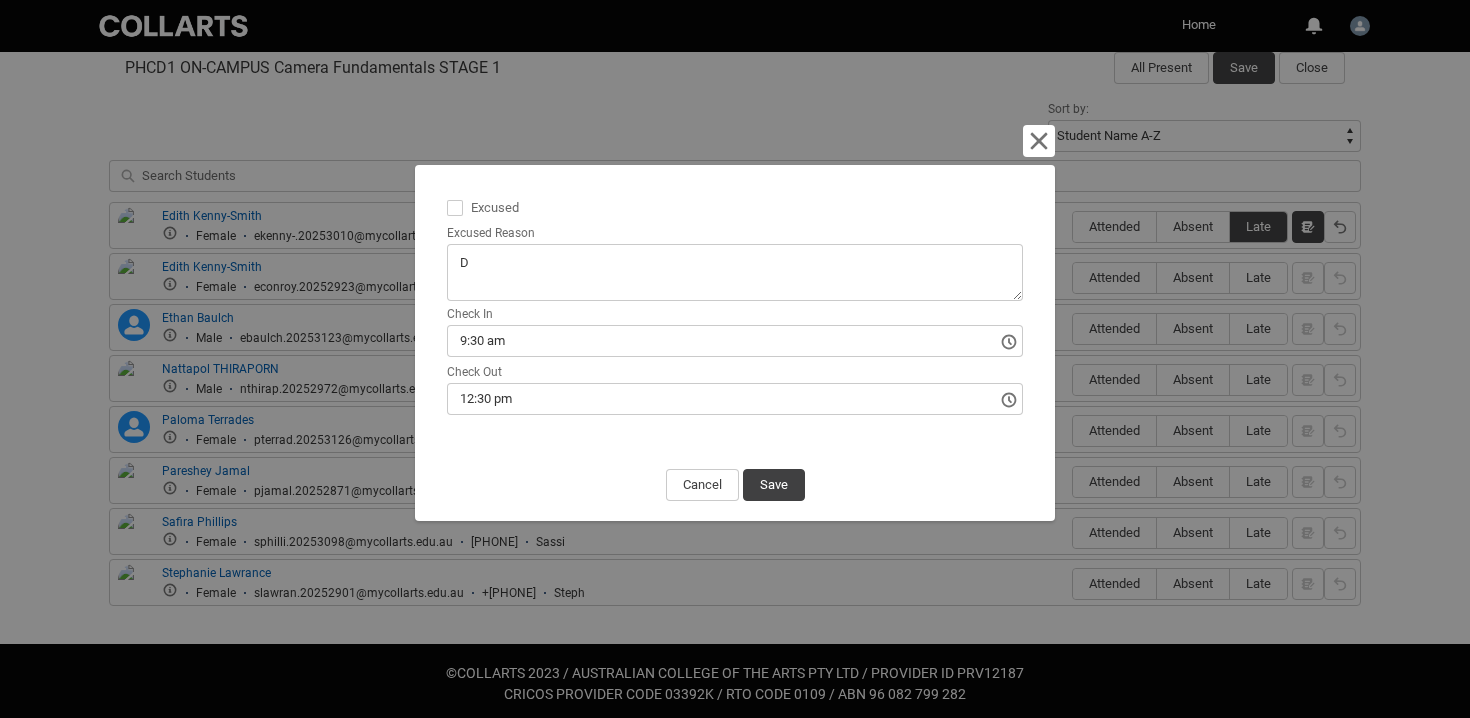 type on "Dr" 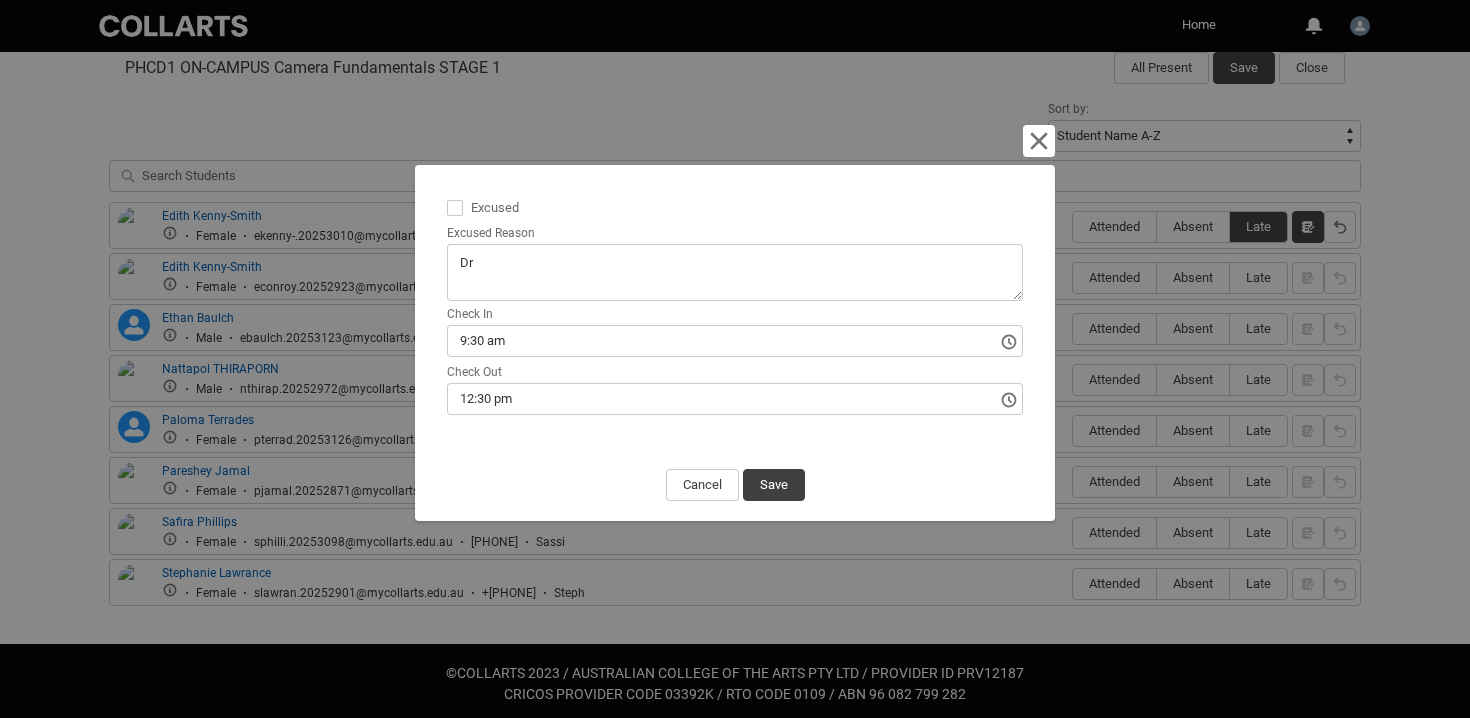 type on "Dr" 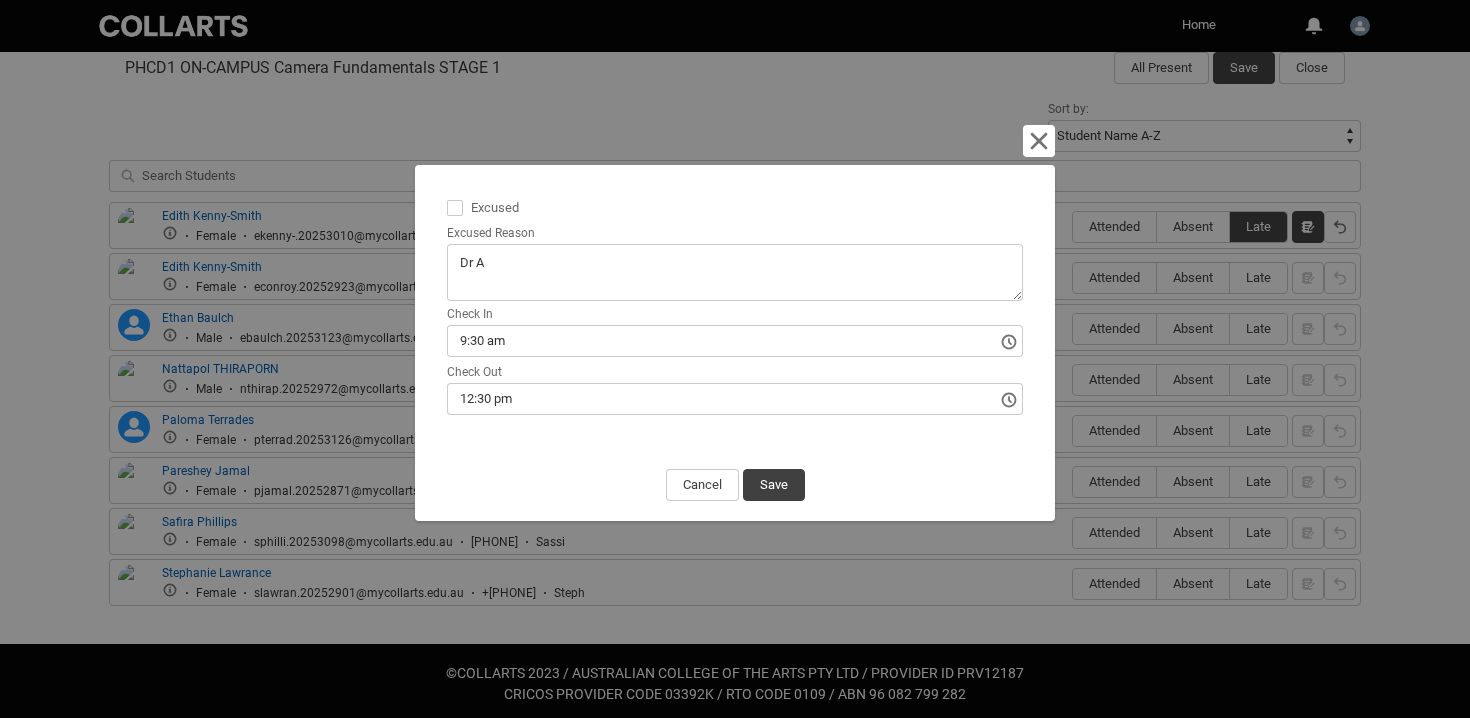 type on "Dr Ap" 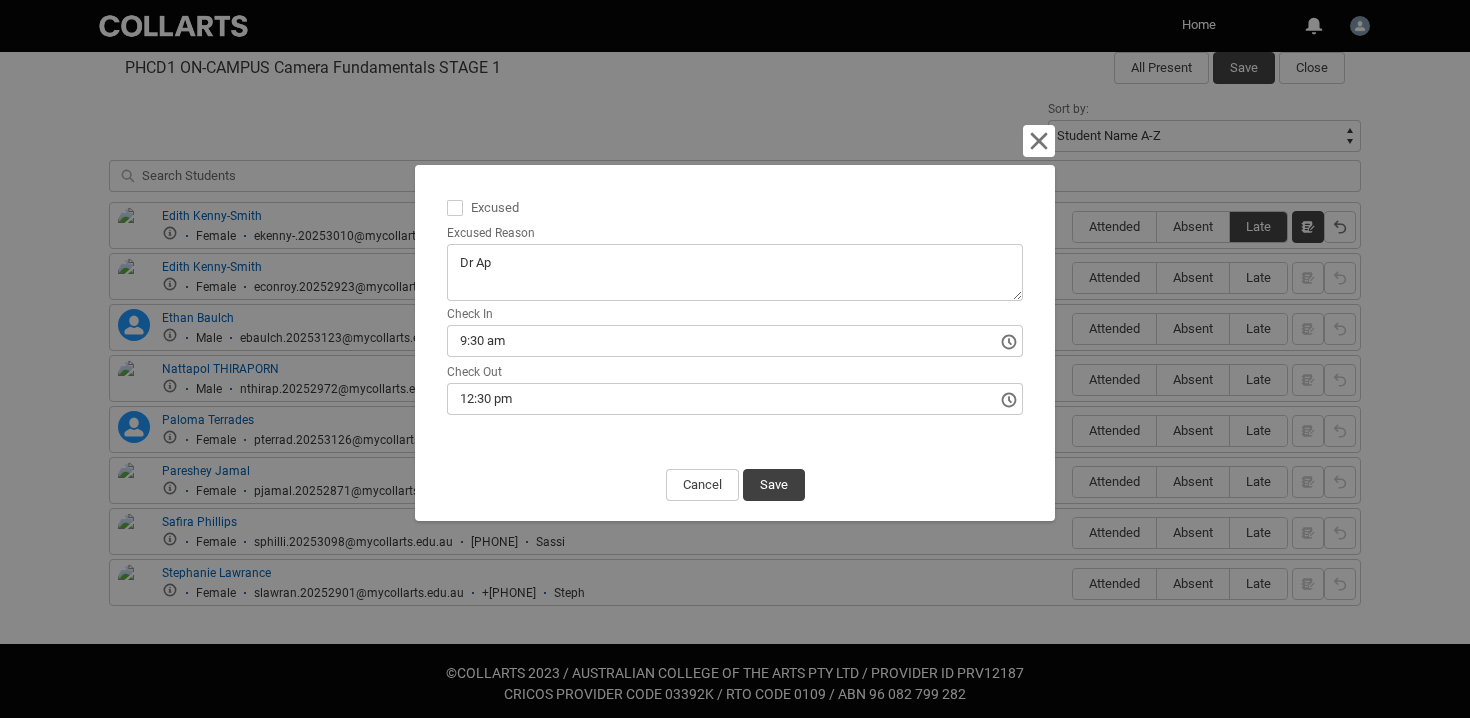 type on "Dr App" 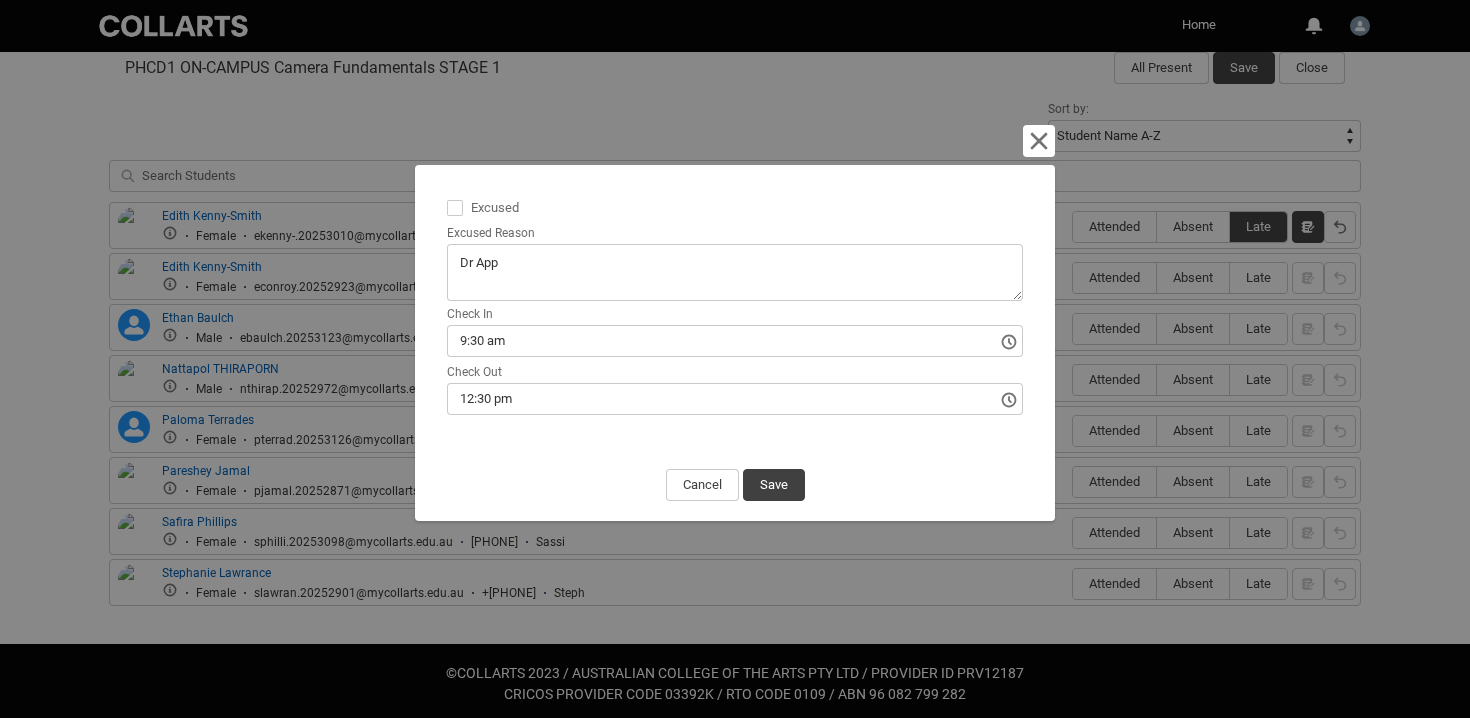 type on "Dr Ap" 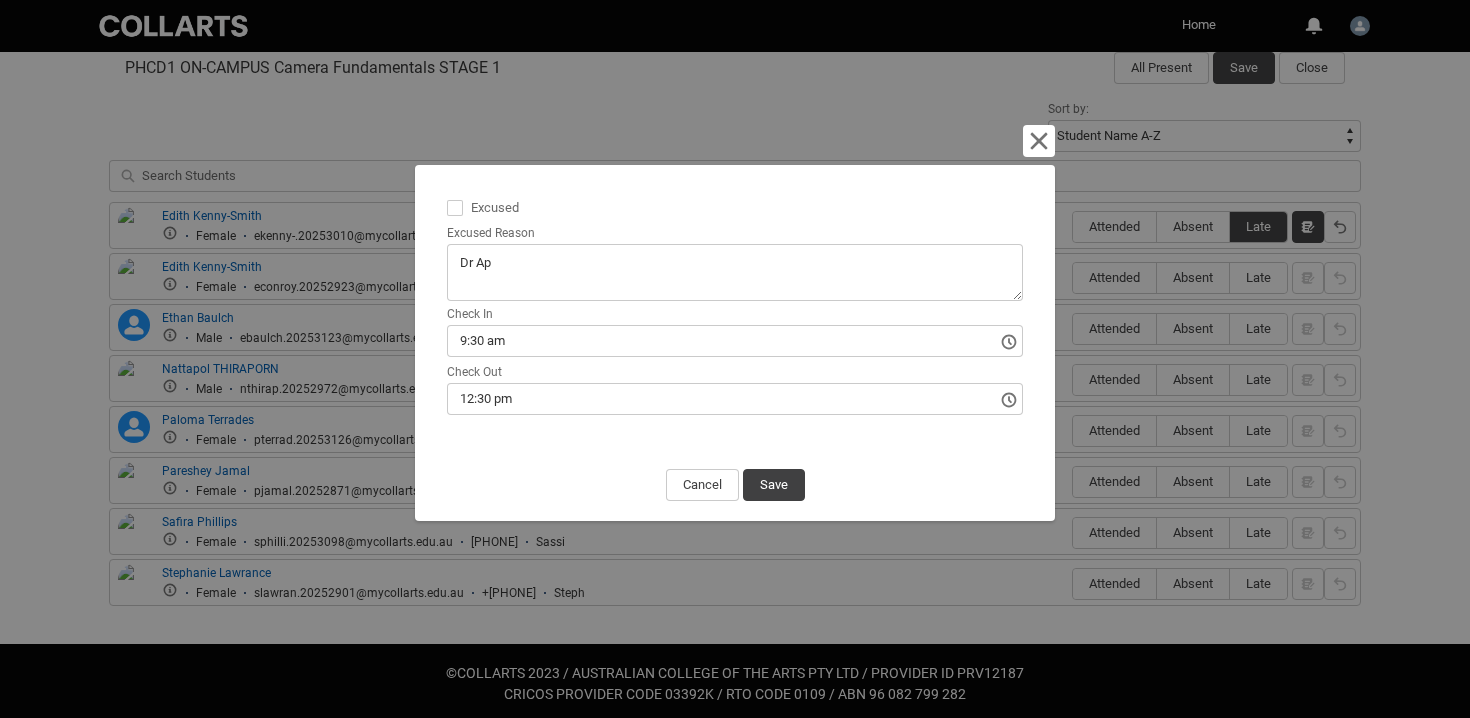 type on "Dr Apt" 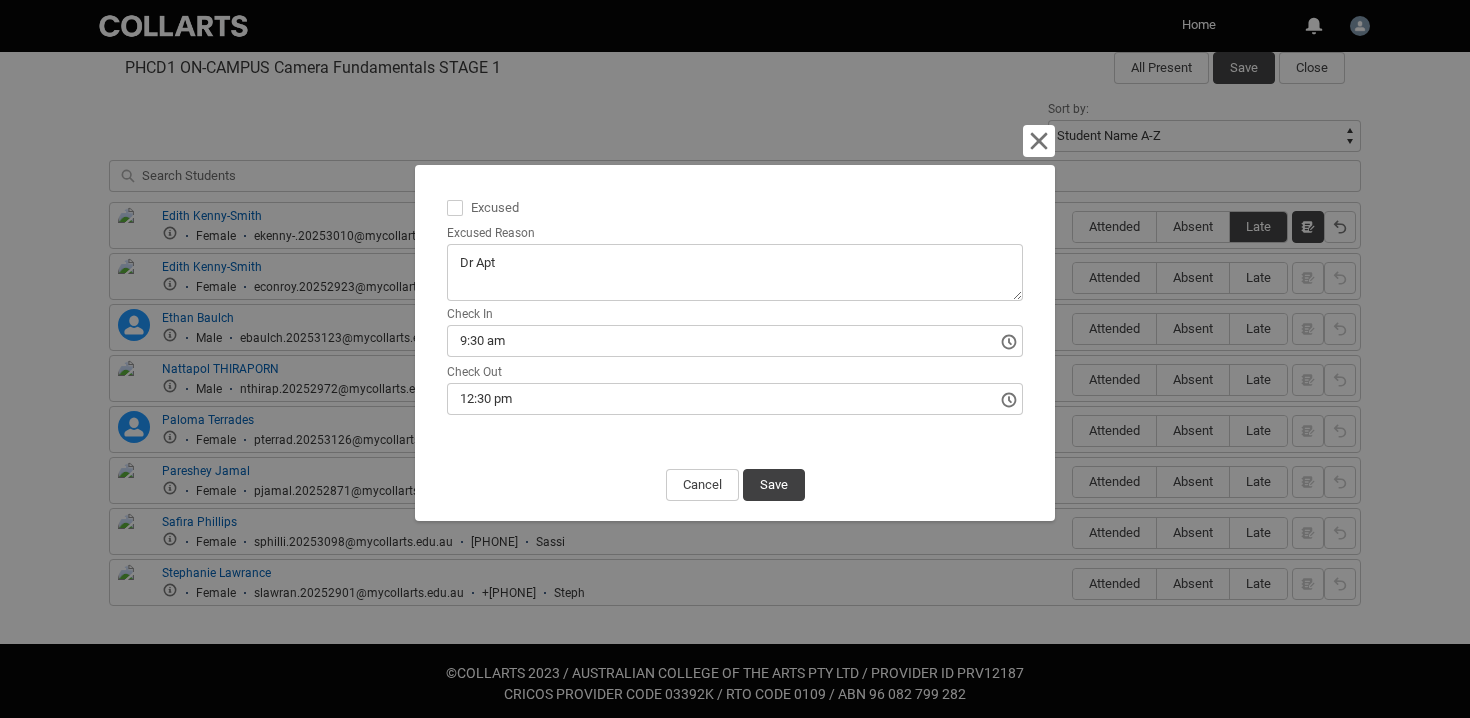 click at bounding box center (455, 208) 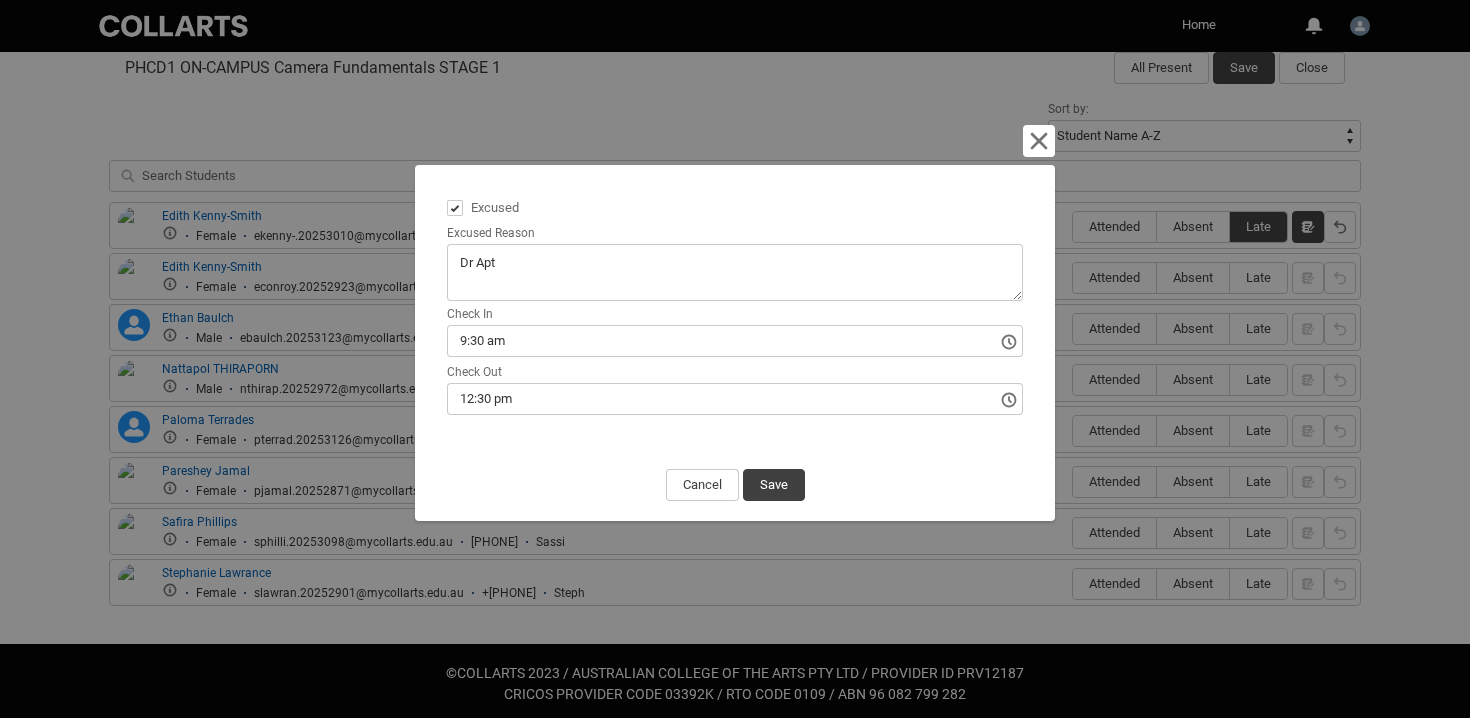 click on "9:30 am" at bounding box center [735, 341] 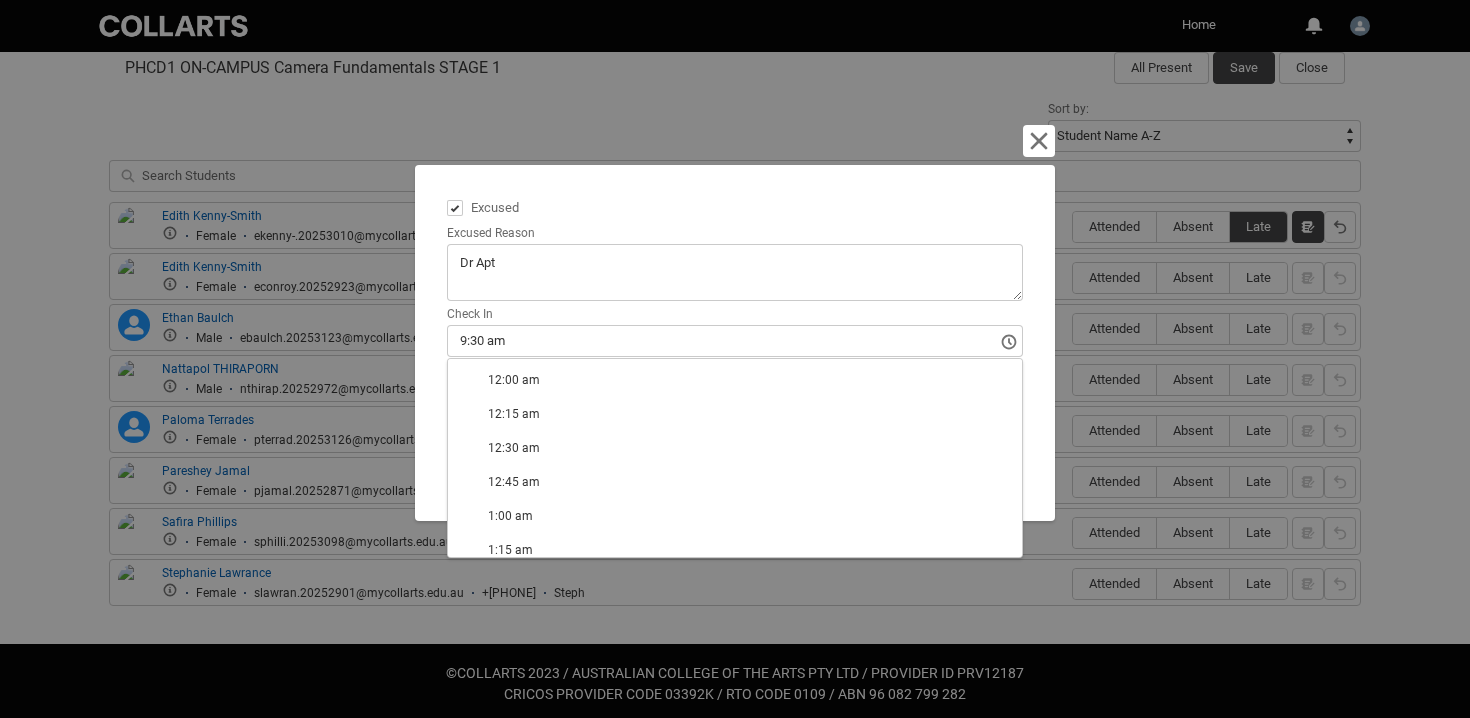 click on "10:30 am" at bounding box center (735, 1808) 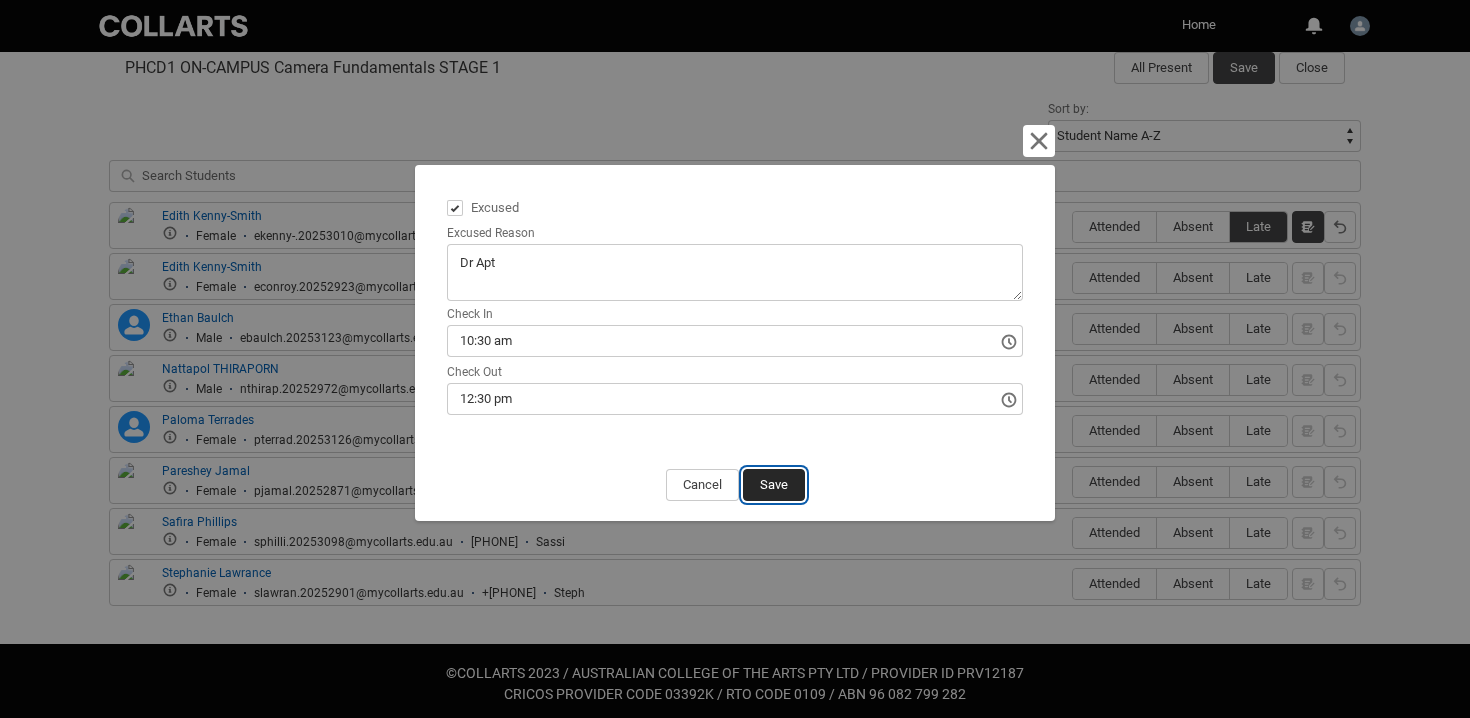 click on "Save" at bounding box center [774, 485] 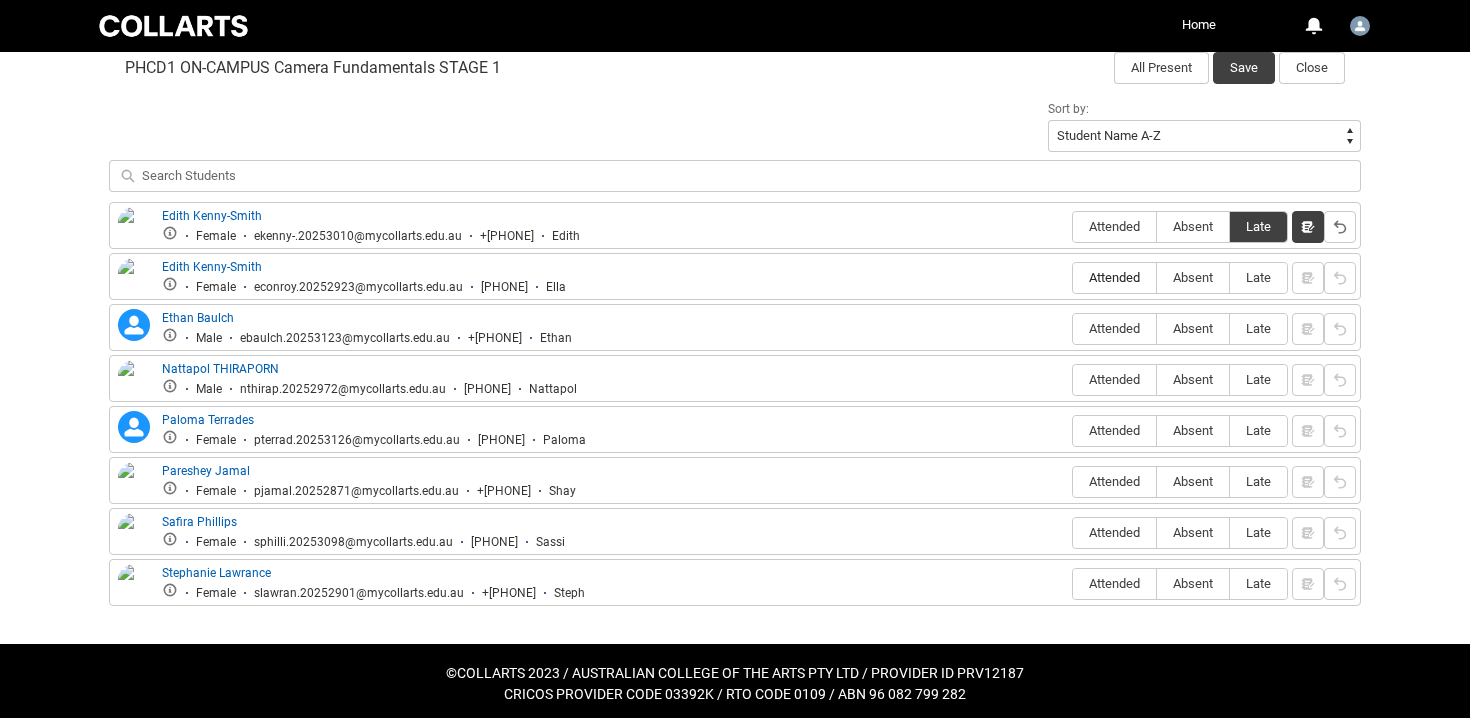 click on "Attended" at bounding box center [1114, 277] 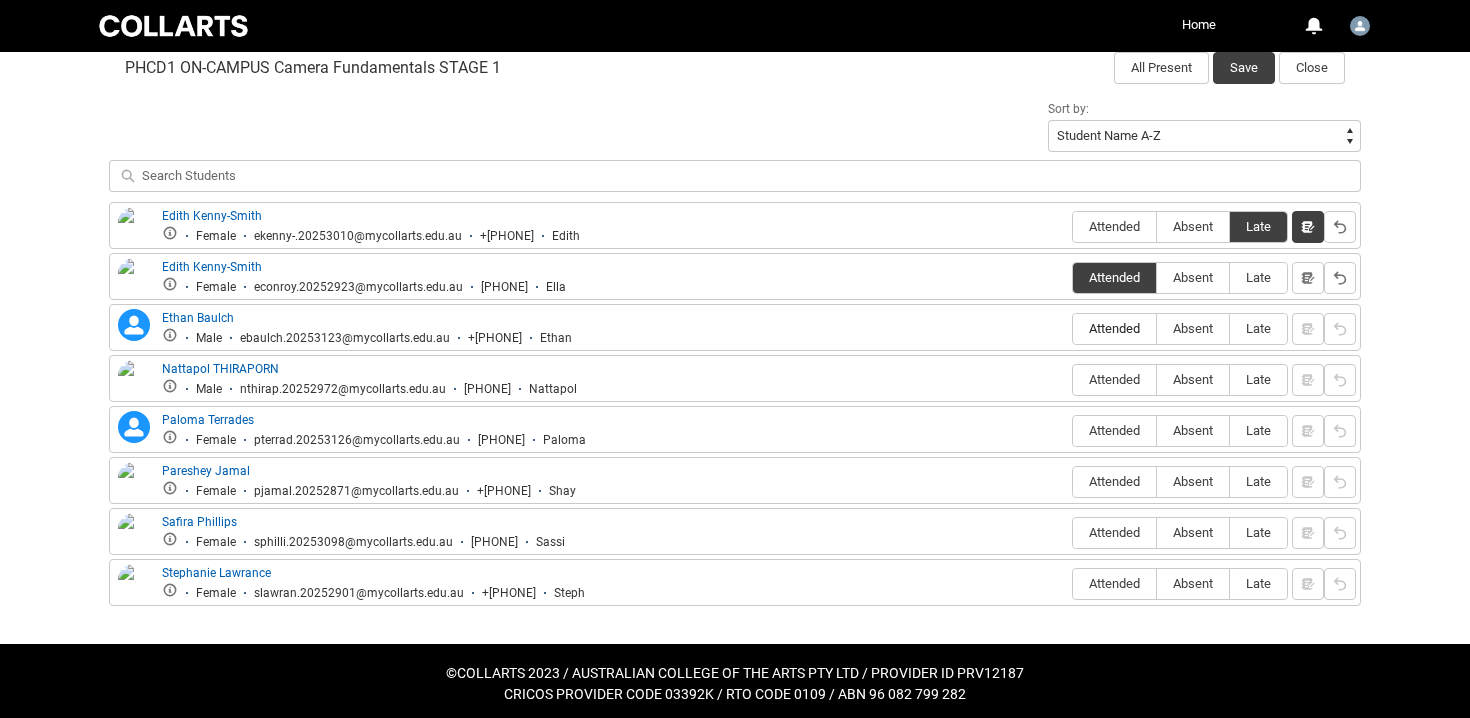 click on "Attended" at bounding box center (1114, 328) 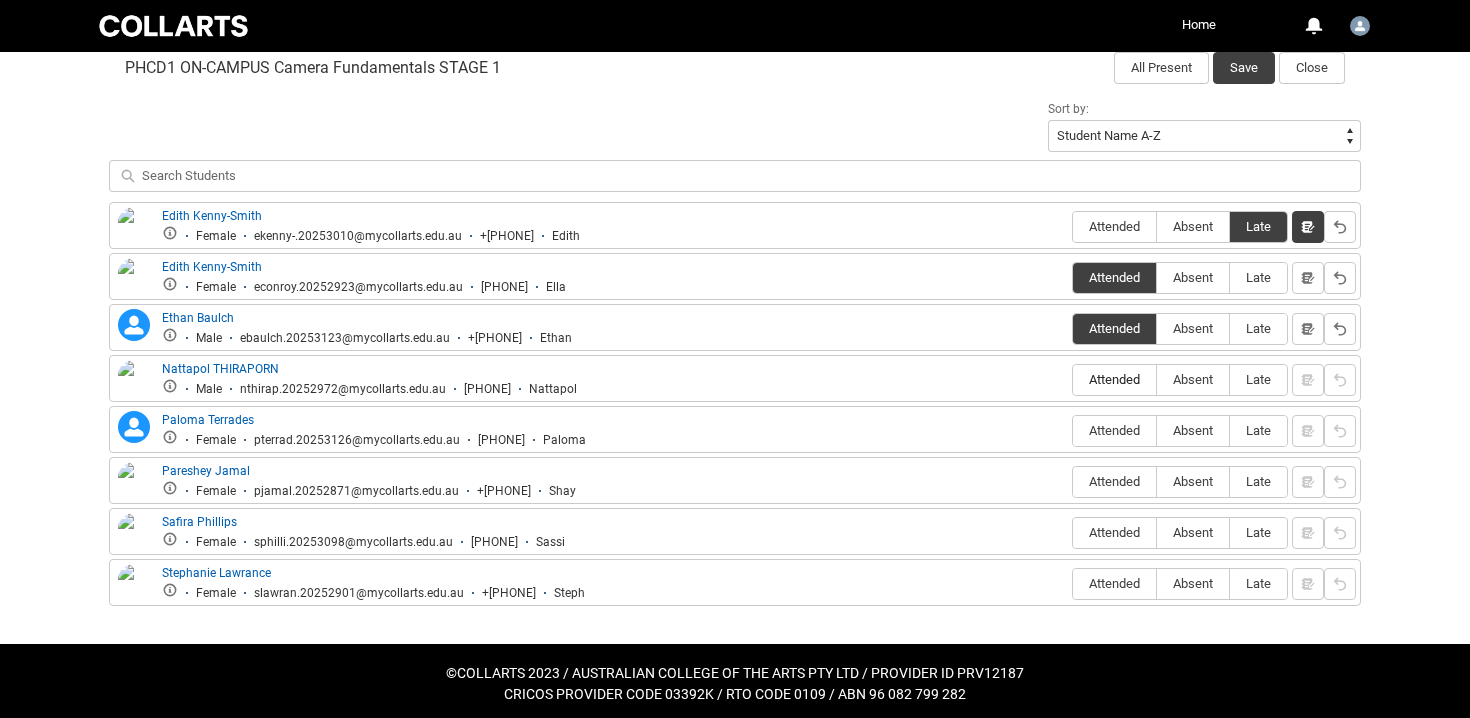 click on "Attended" at bounding box center (1114, 379) 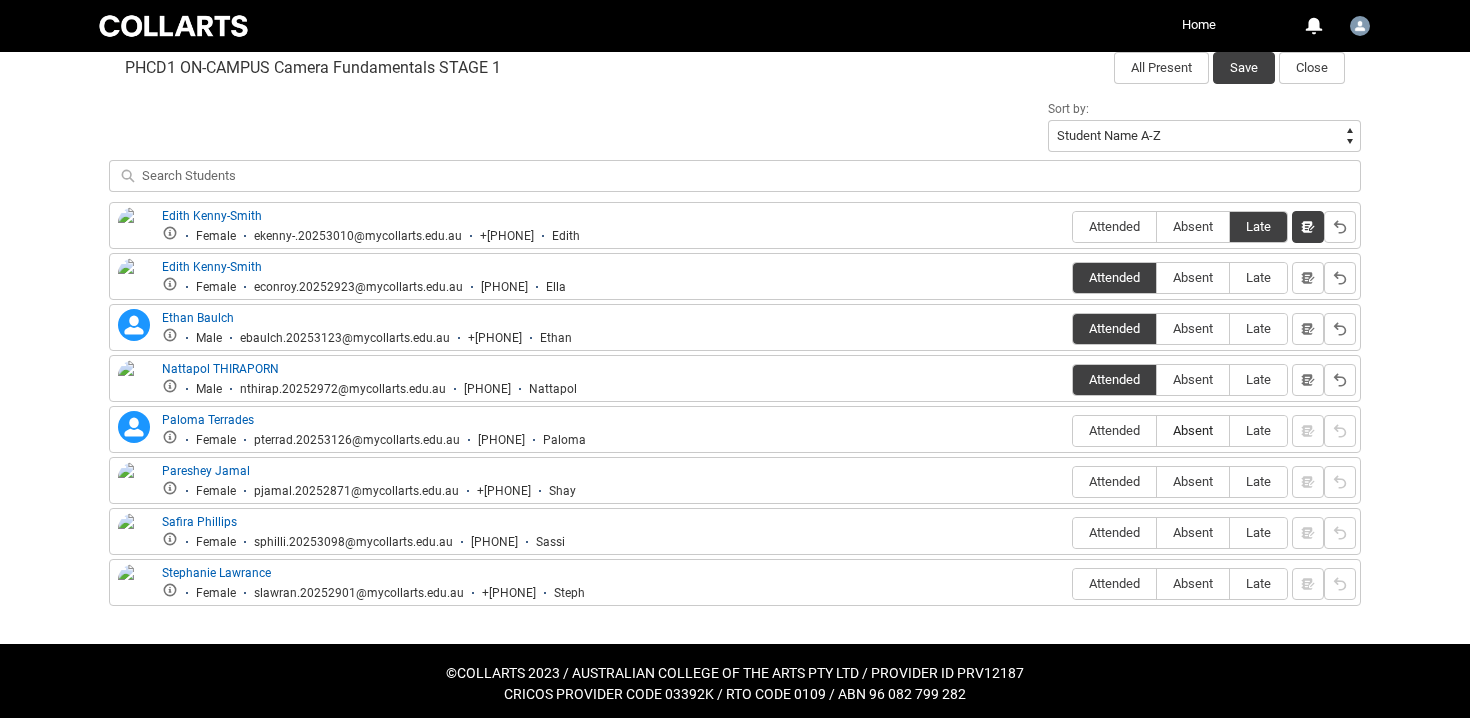 click on "Absent" at bounding box center (1193, 430) 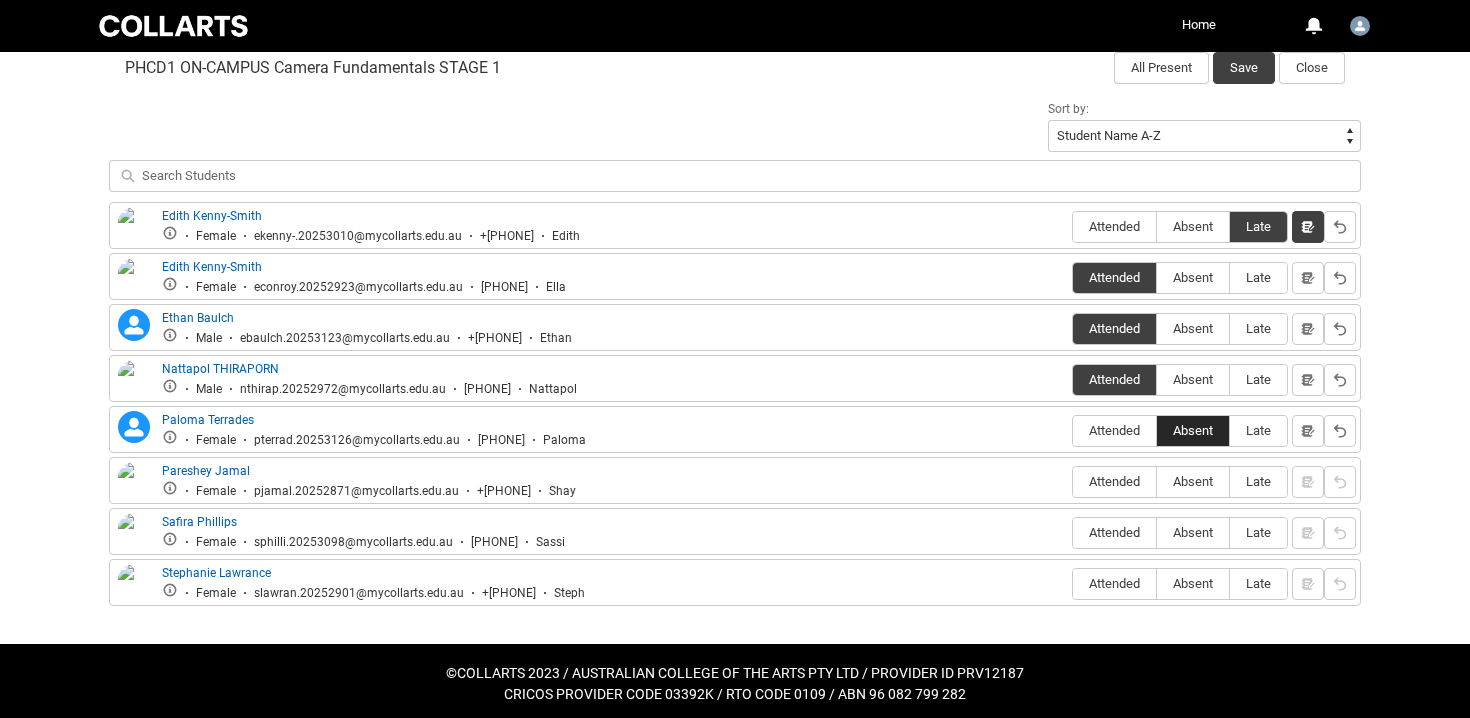 scroll, scrollTop: 674, scrollLeft: 0, axis: vertical 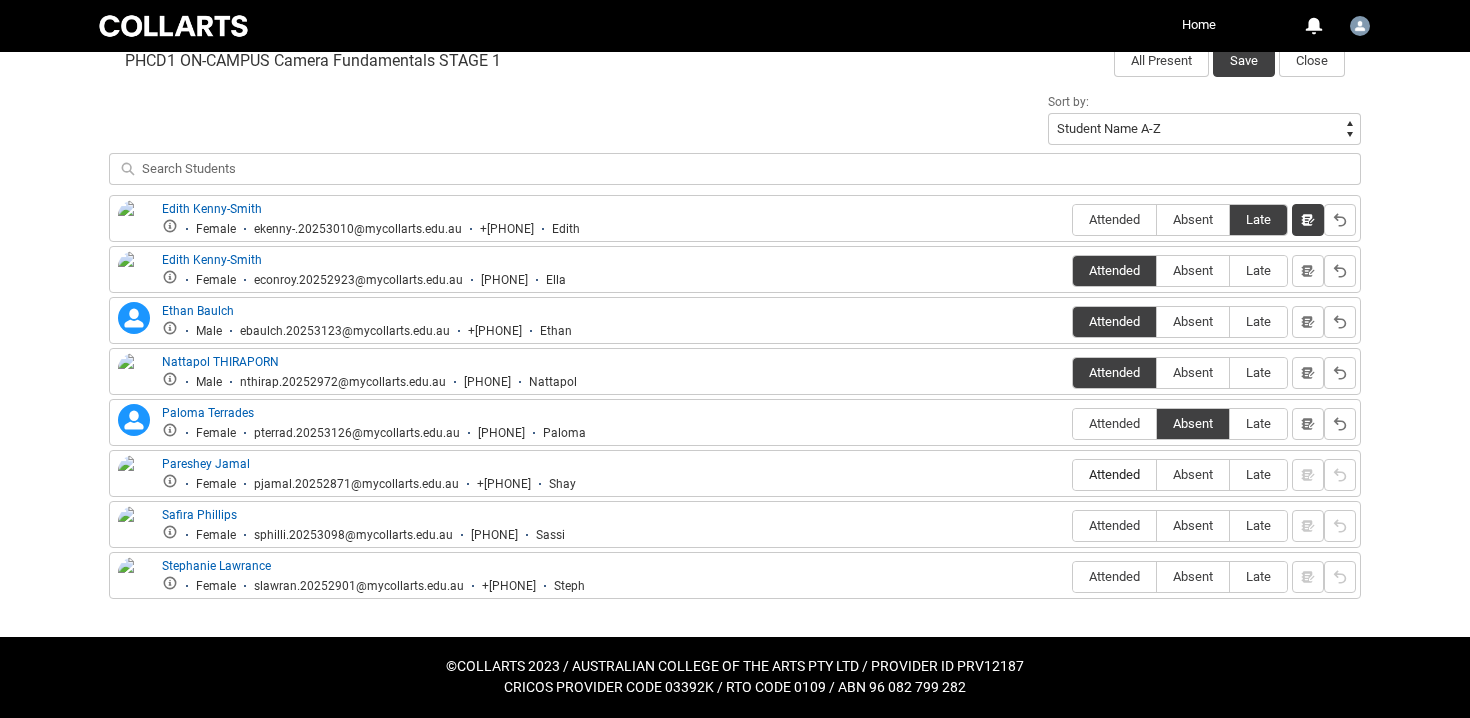 click on "Attended" at bounding box center (1114, 474) 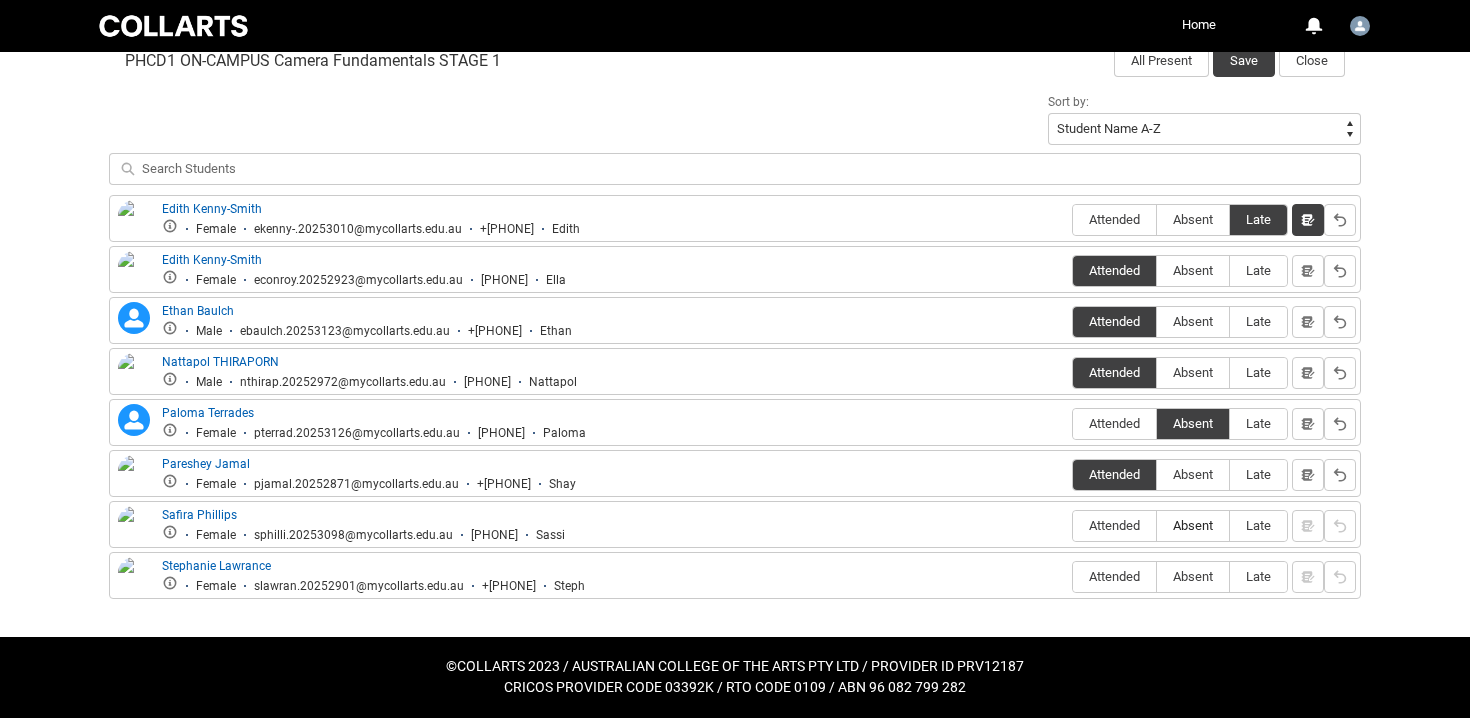 click on "Absent" at bounding box center [1193, 525] 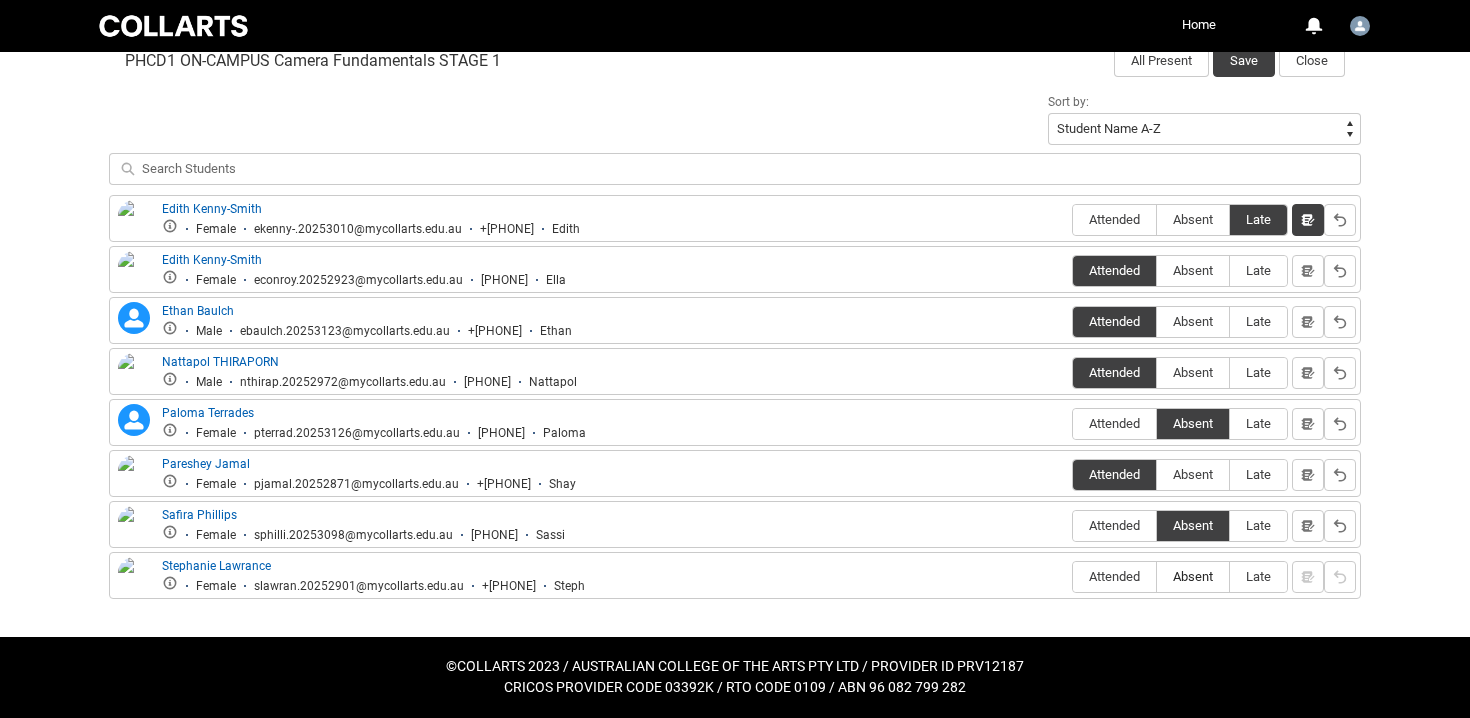 click on "Absent" at bounding box center [1193, 576] 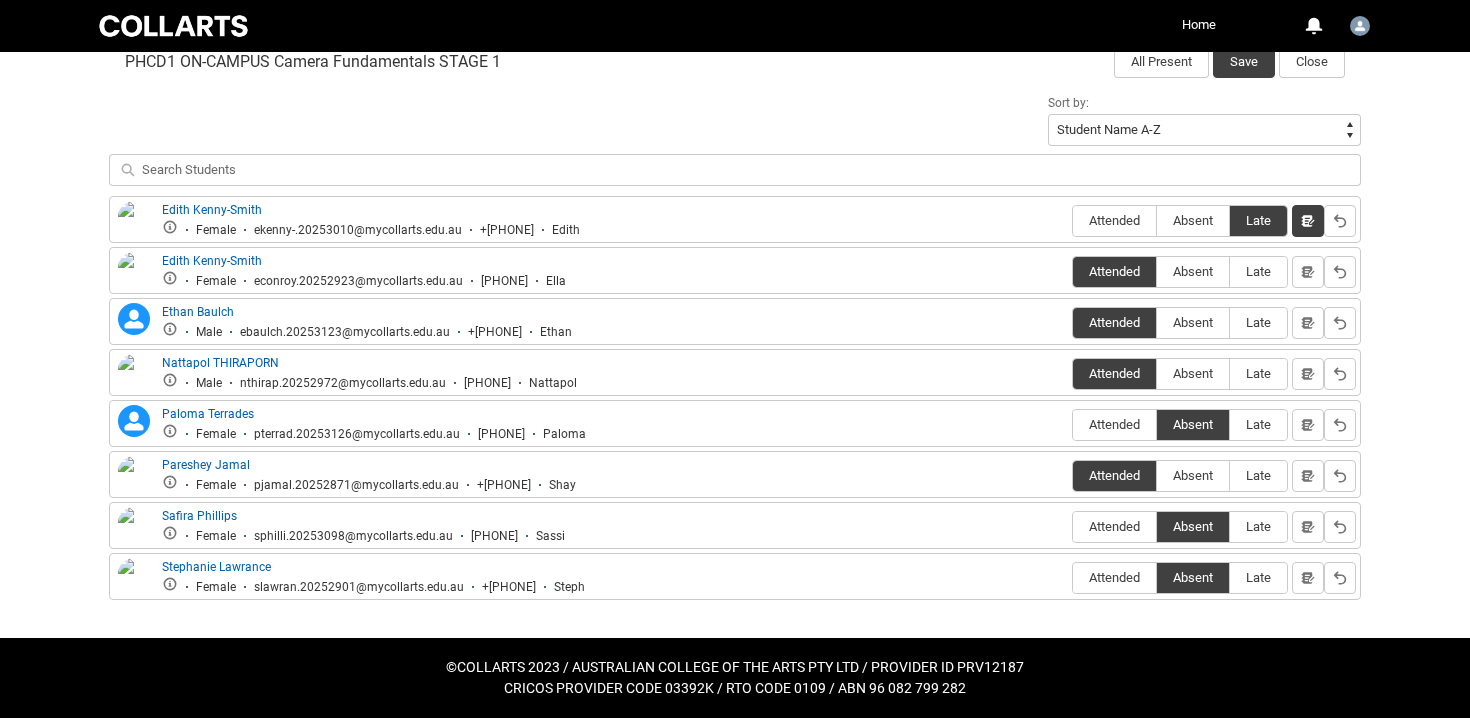 scroll, scrollTop: 674, scrollLeft: 0, axis: vertical 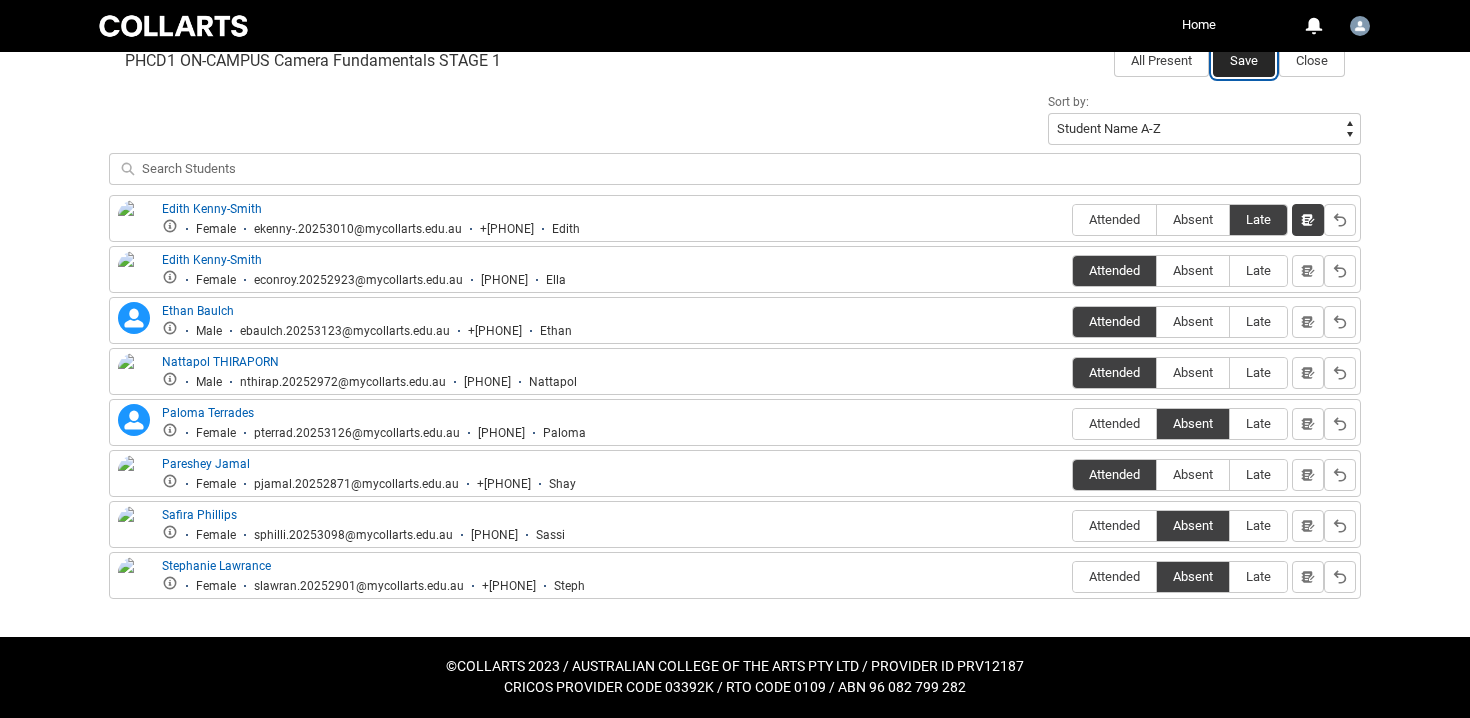 click on "Save" at bounding box center [1244, 61] 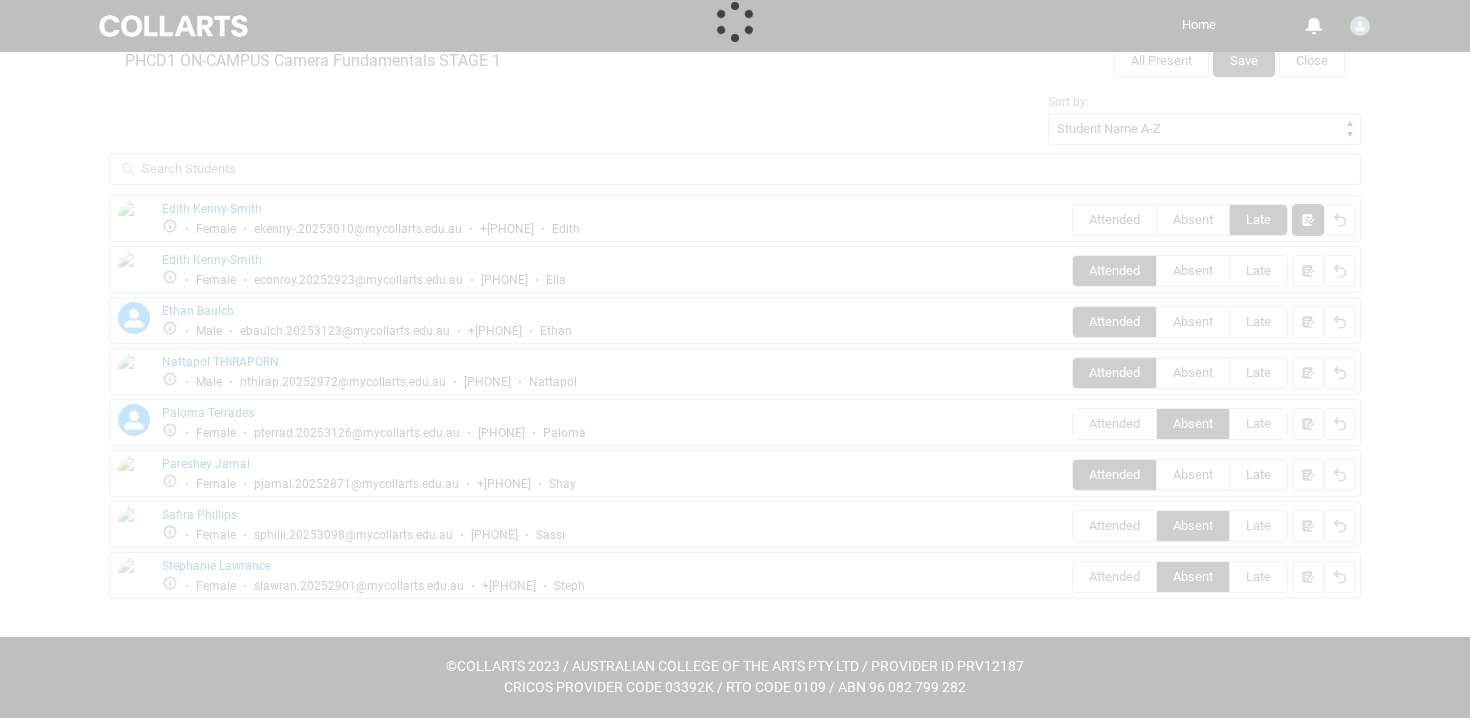 scroll, scrollTop: 194, scrollLeft: 0, axis: vertical 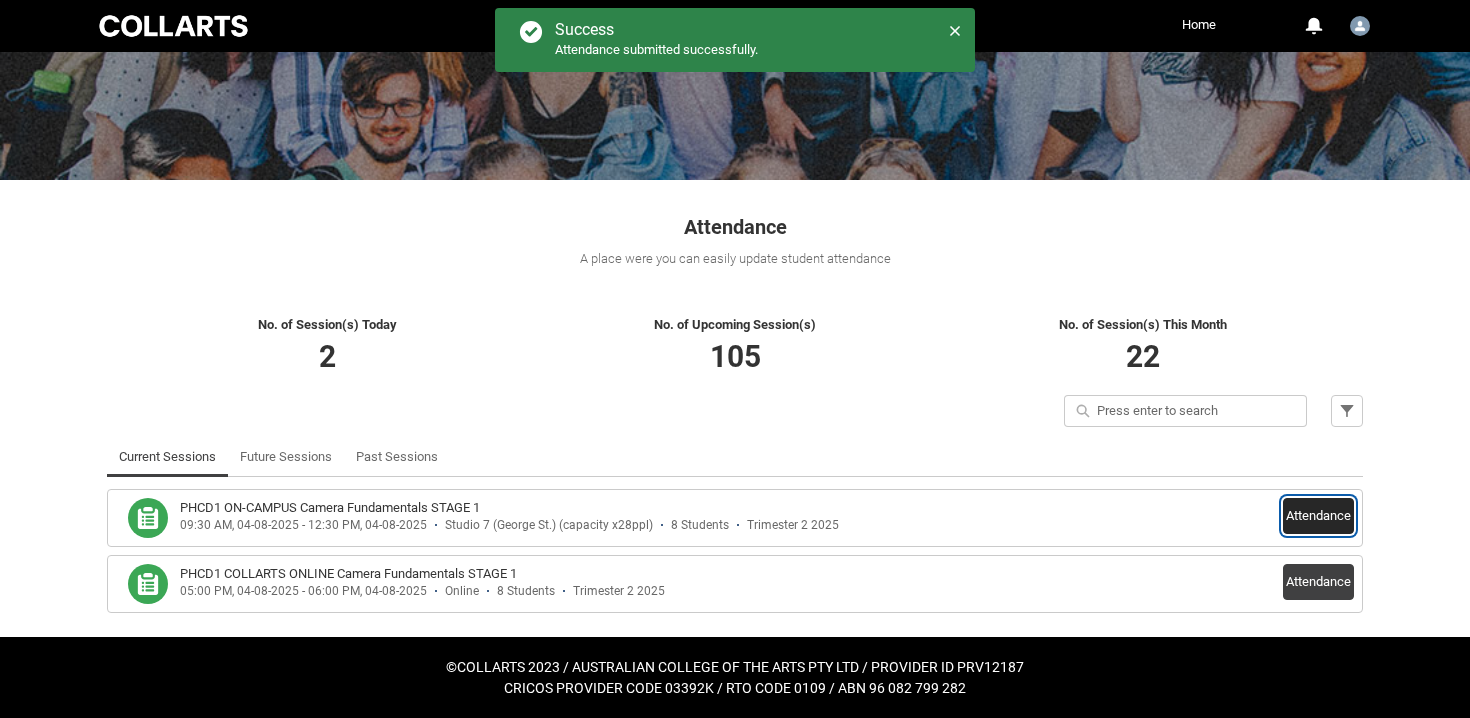 click on "Attendance" at bounding box center (1318, 516) 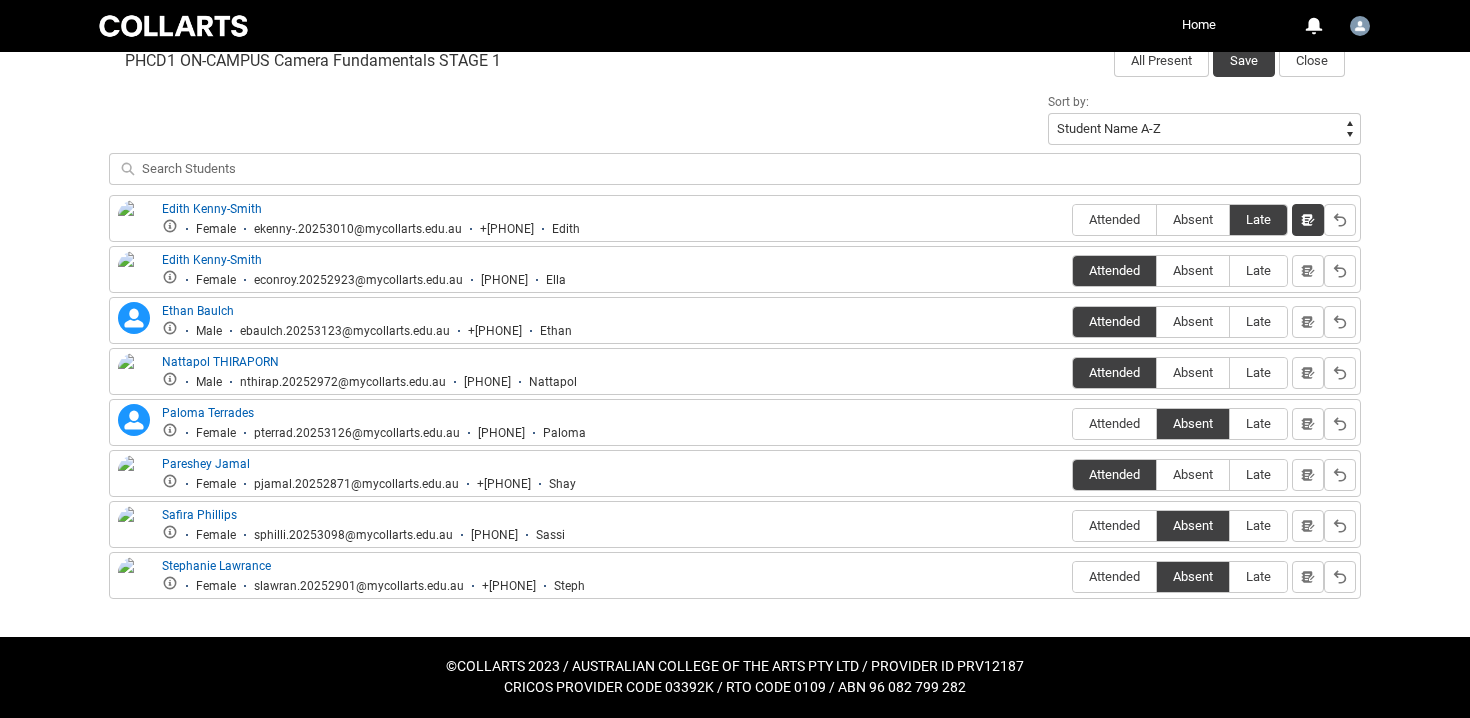 scroll, scrollTop: 673, scrollLeft: 0, axis: vertical 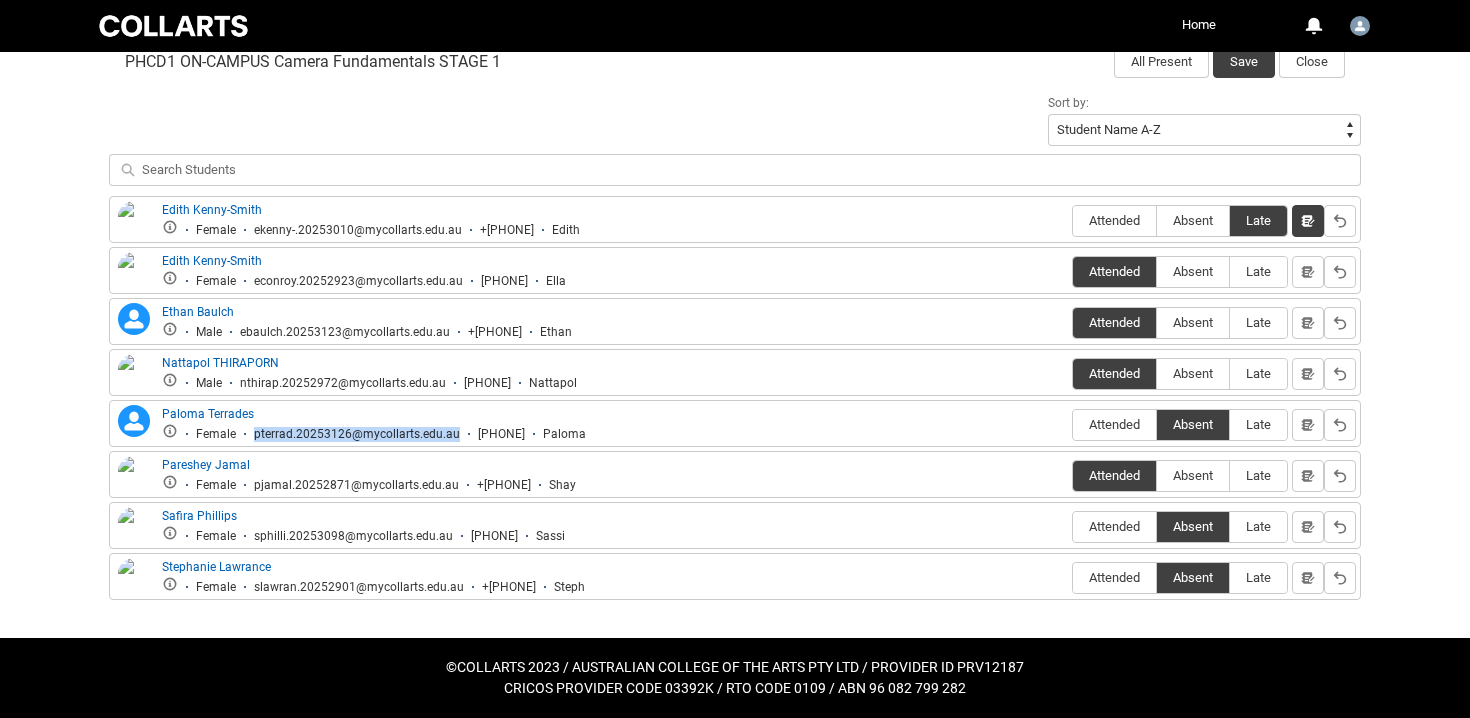drag, startPoint x: 458, startPoint y: 433, endPoint x: 254, endPoint y: 441, distance: 204.1568 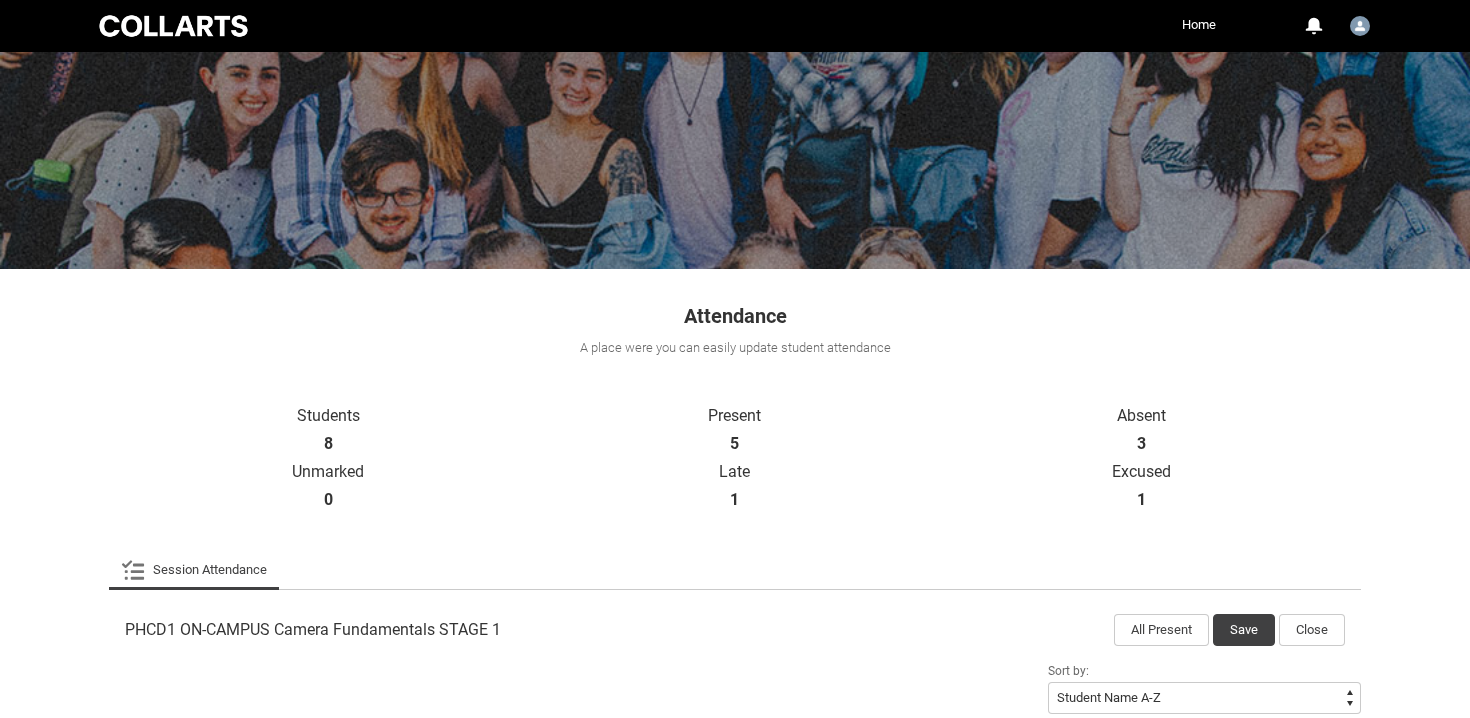 scroll, scrollTop: 388, scrollLeft: 0, axis: vertical 